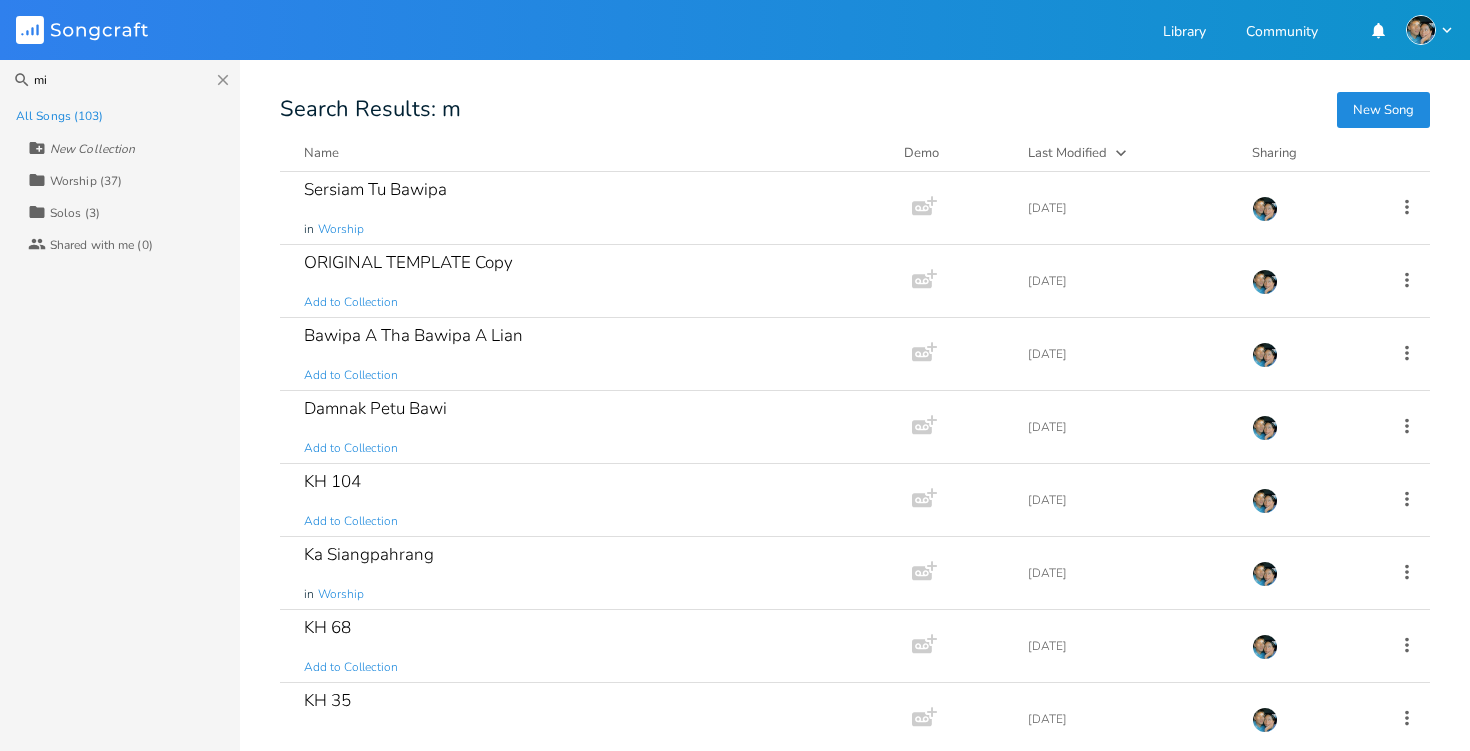 scroll, scrollTop: 0, scrollLeft: 0, axis: both 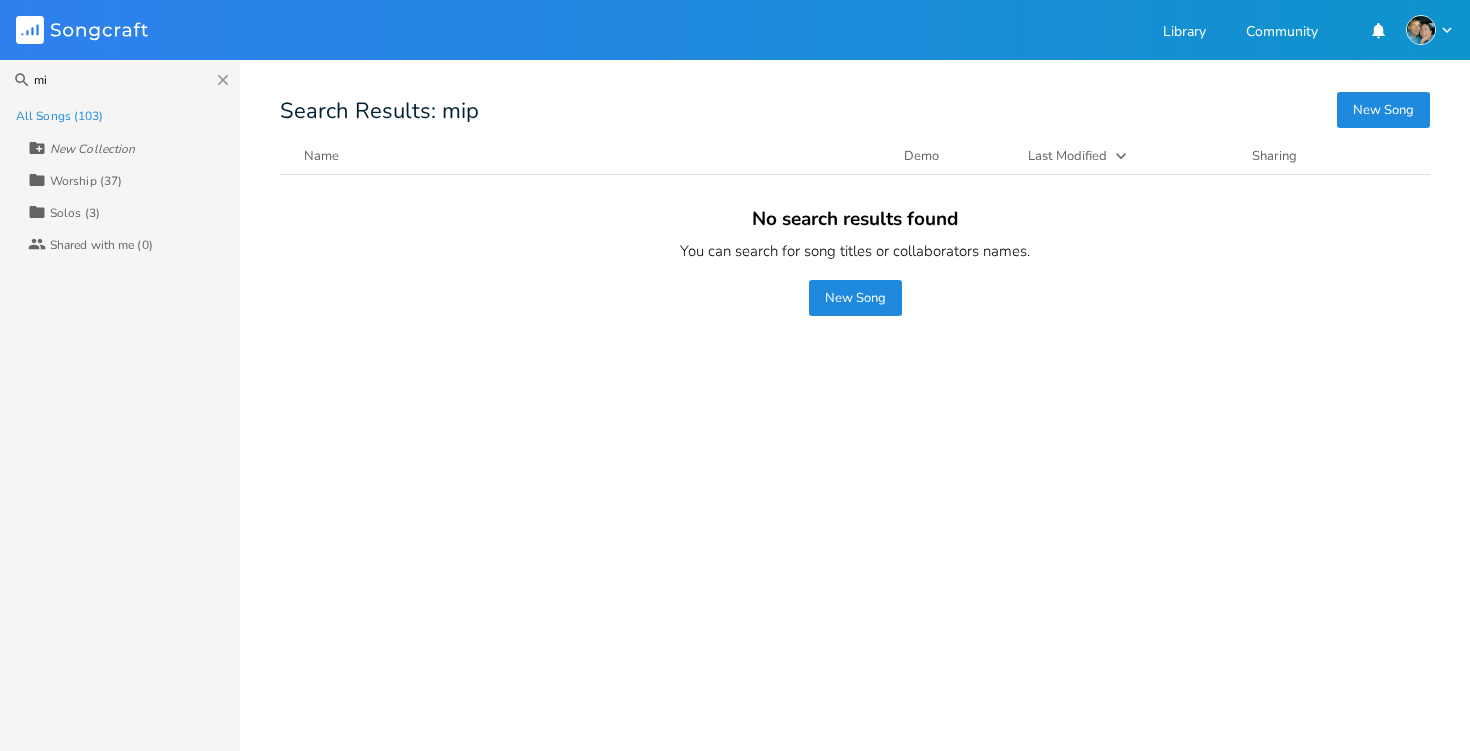 type on "m" 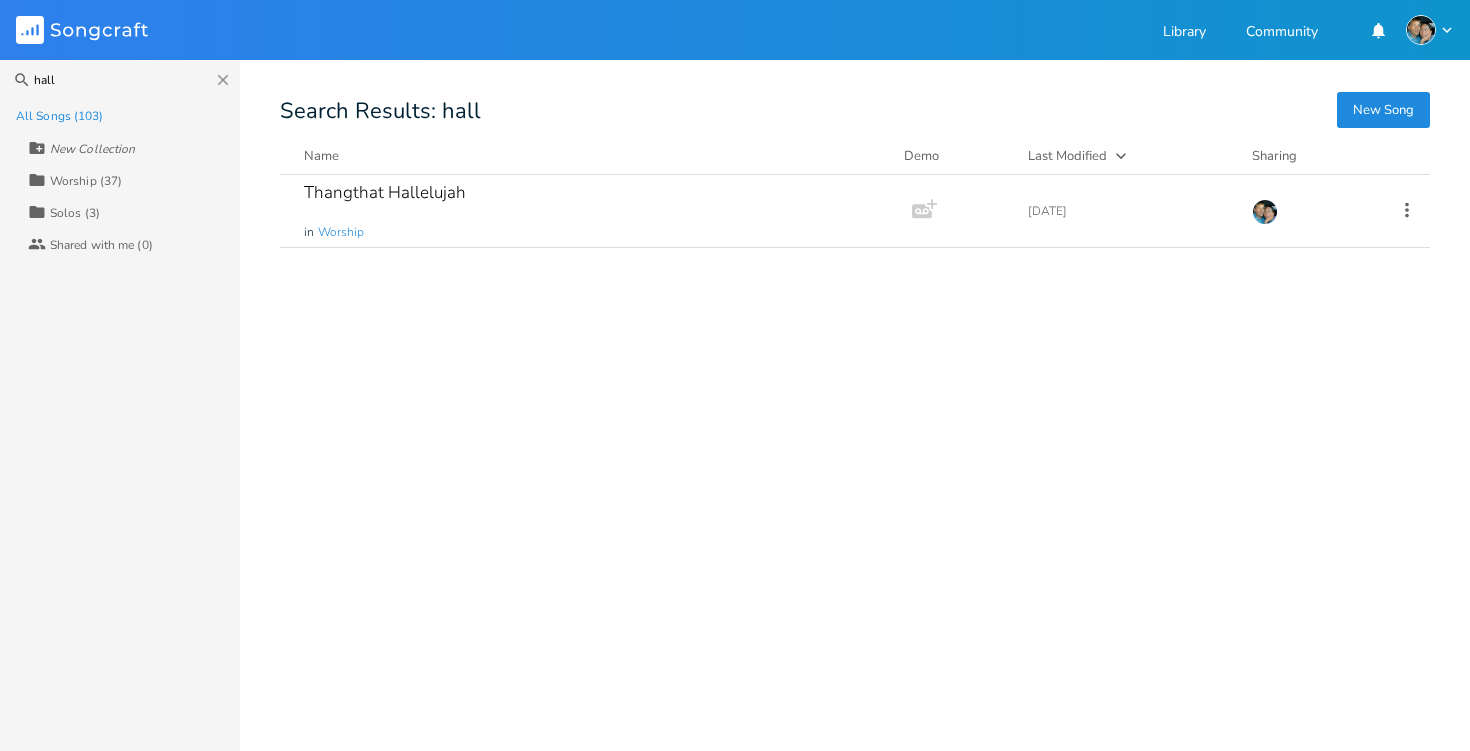 type on "hall" 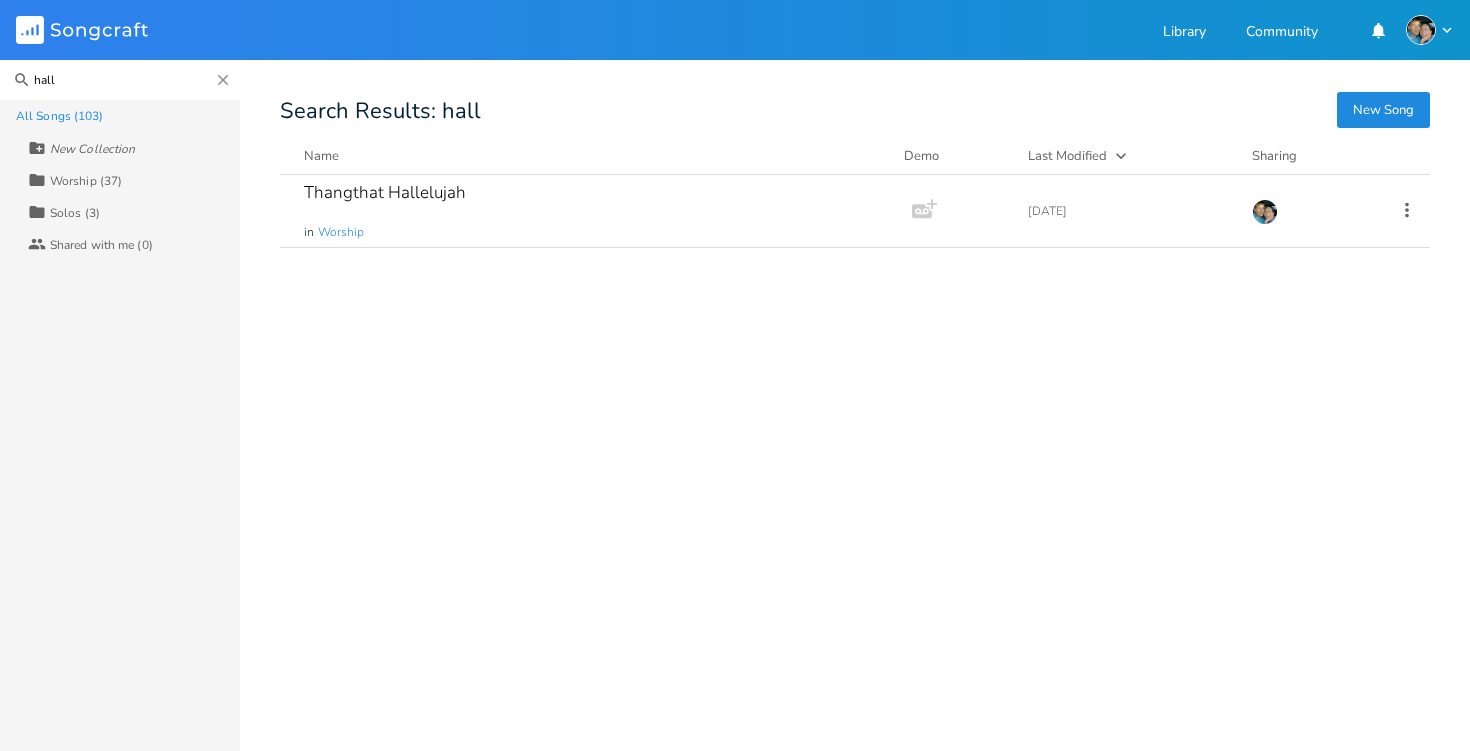type 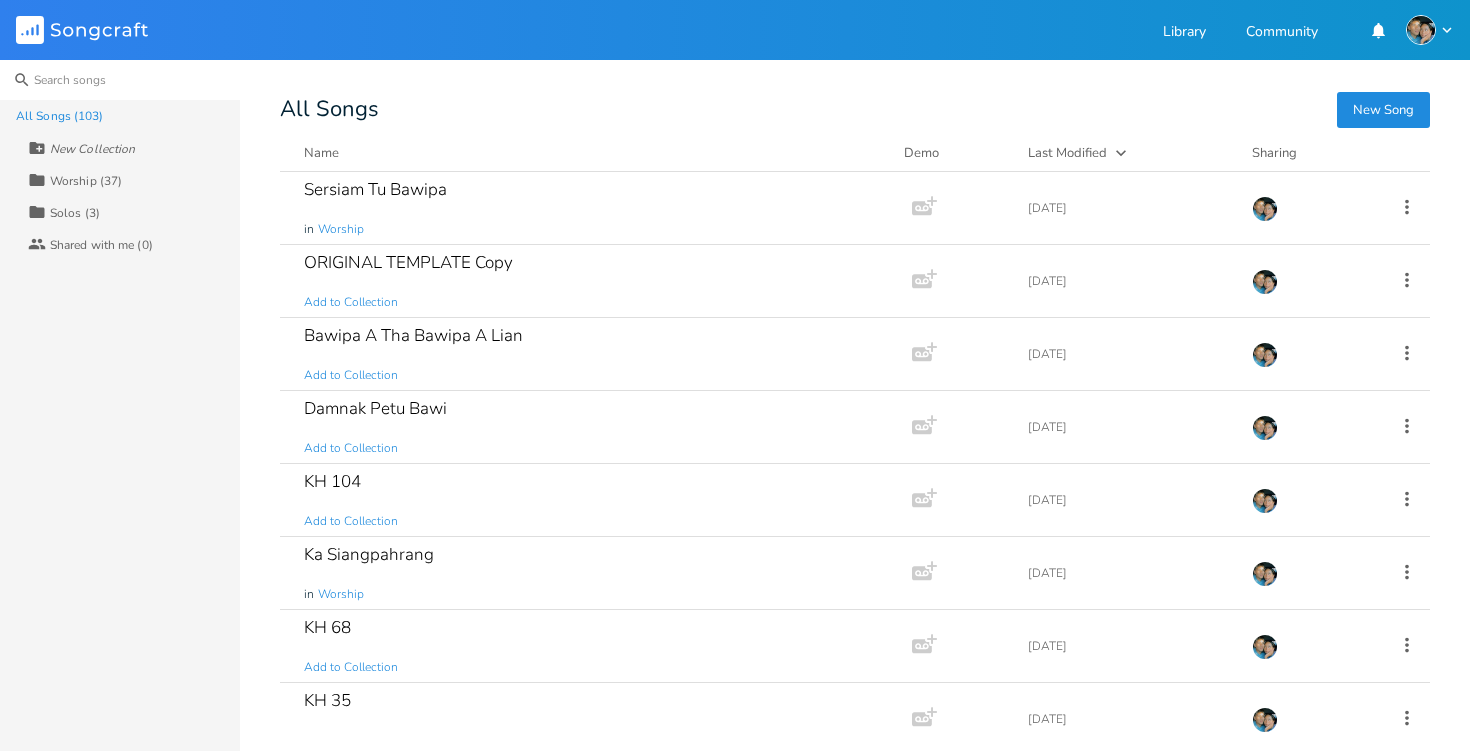scroll, scrollTop: 0, scrollLeft: 0, axis: both 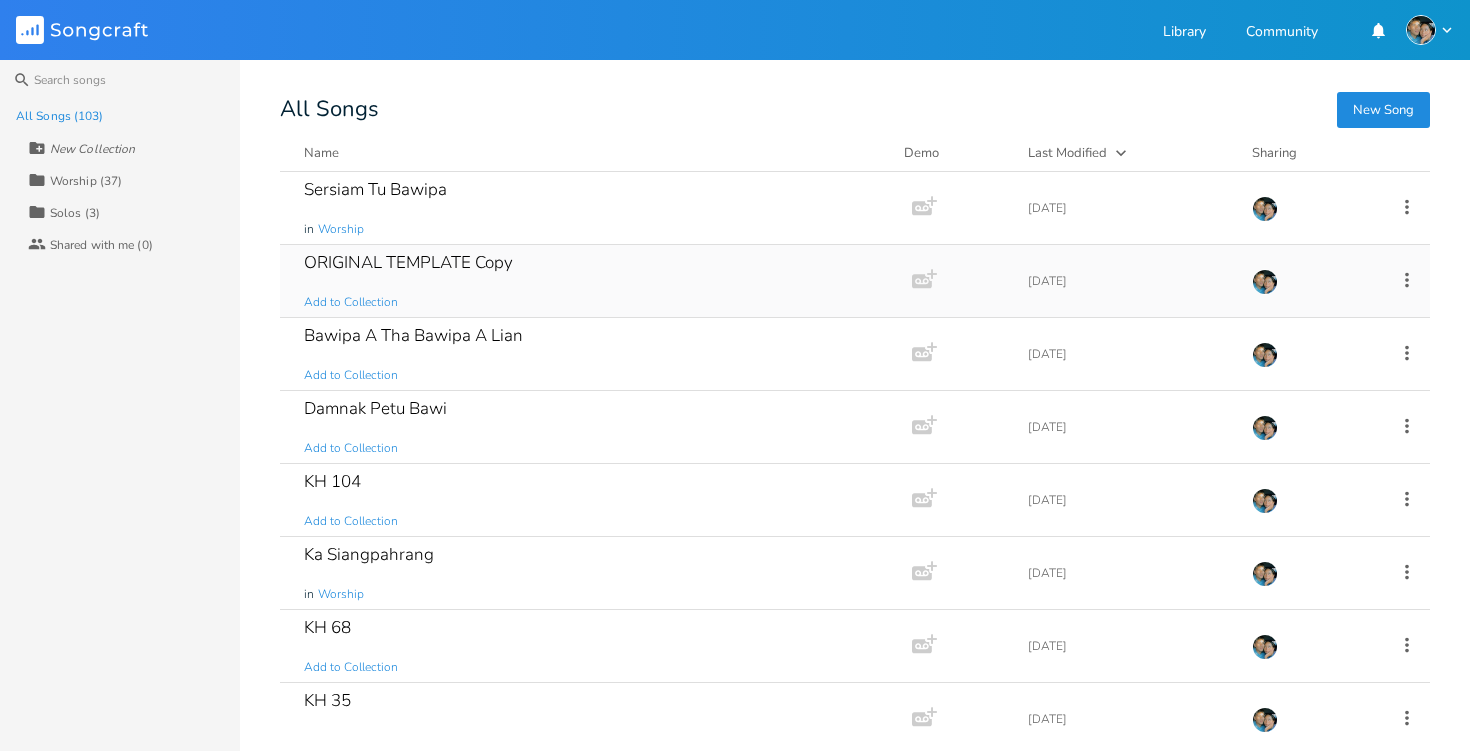 click 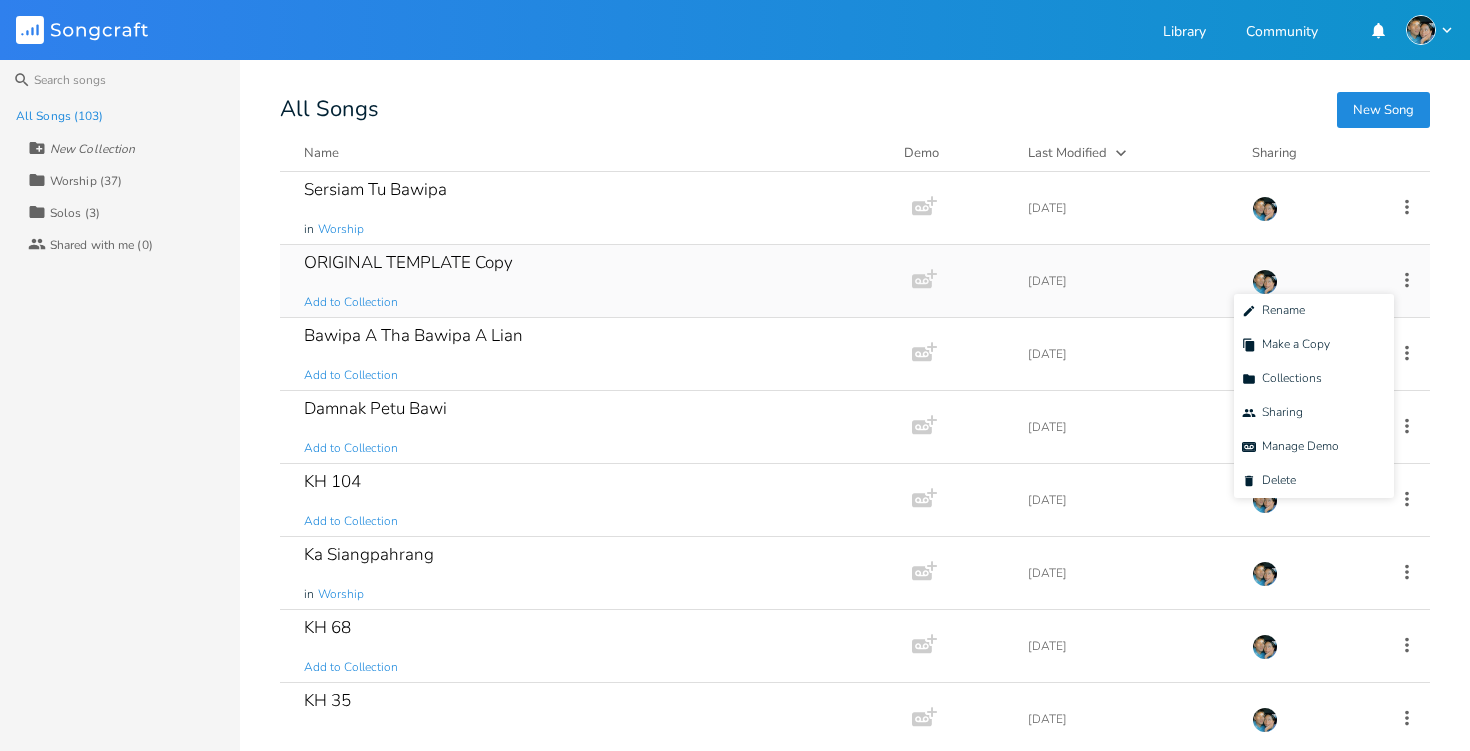 click on "ORIGINAL TEMPLATE Copy Add to Collection" at bounding box center [592, 281] 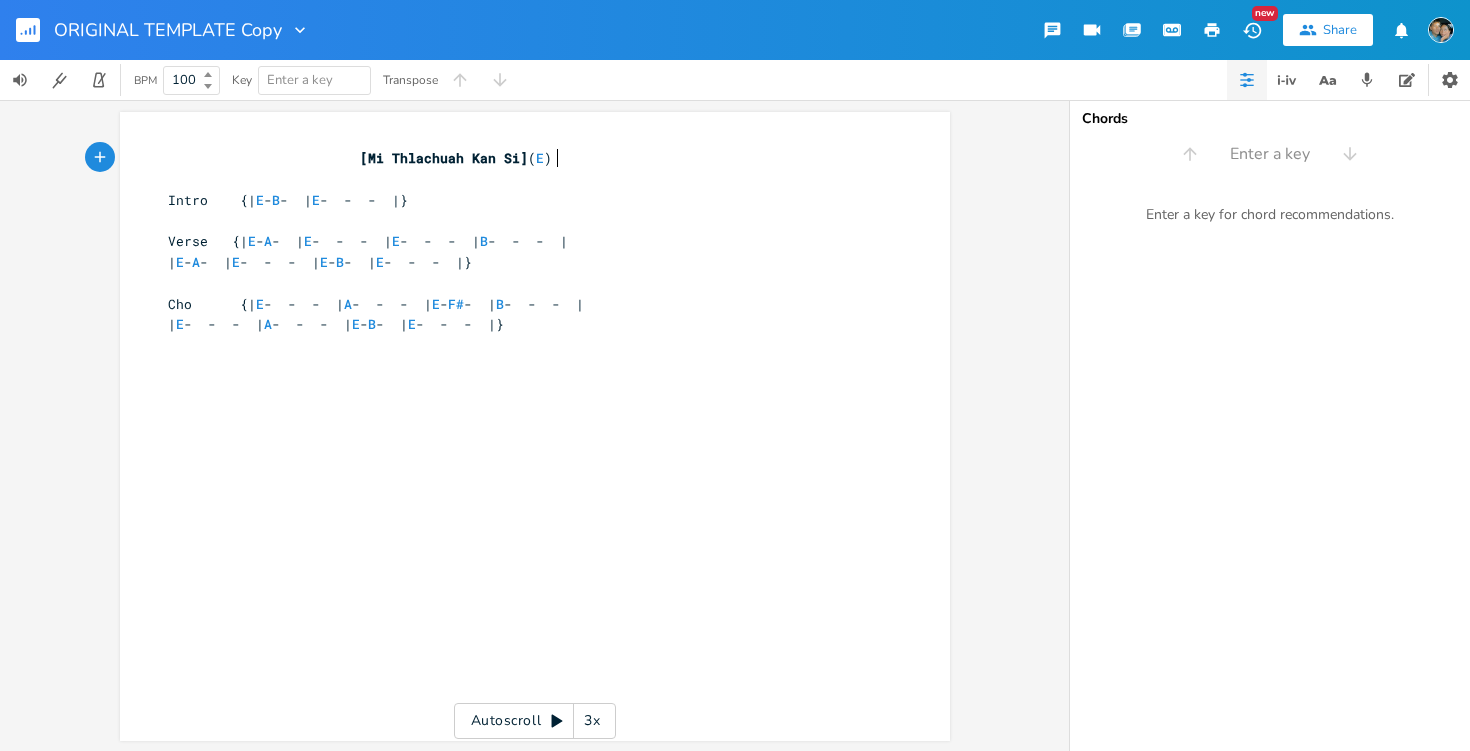scroll, scrollTop: 0, scrollLeft: 1, axis: horizontal 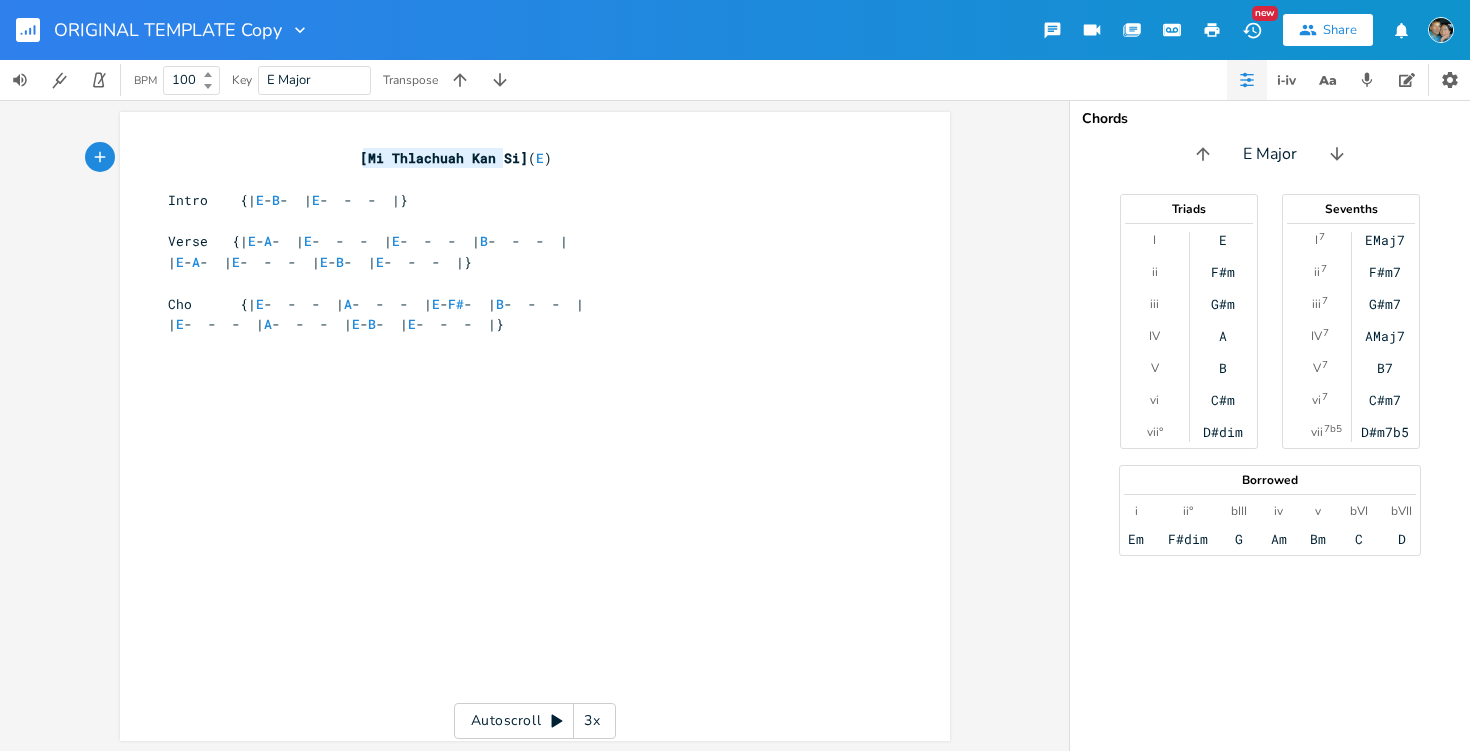 type on "Mi Thlachuah Kan Si" 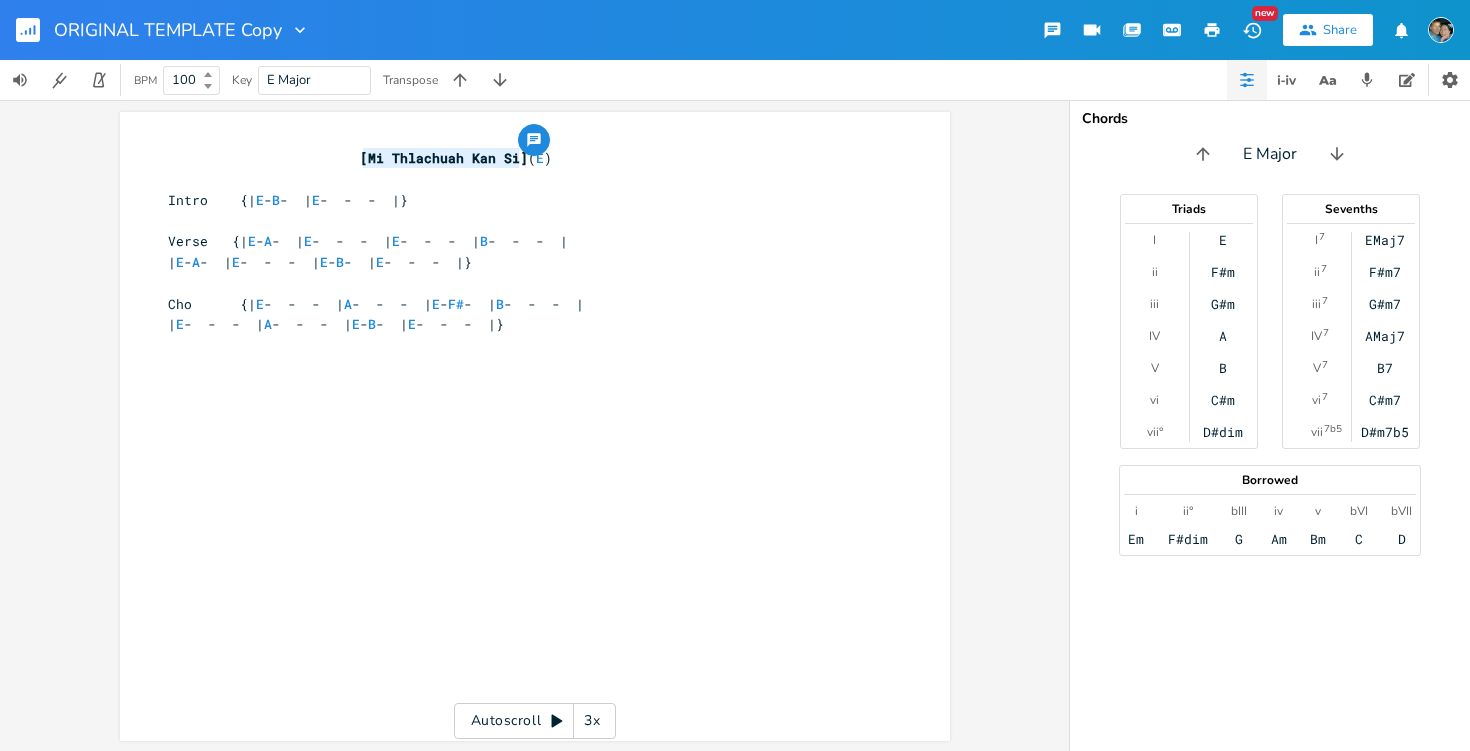 drag, startPoint x: 357, startPoint y: 158, endPoint x: 511, endPoint y: 159, distance: 154.00325 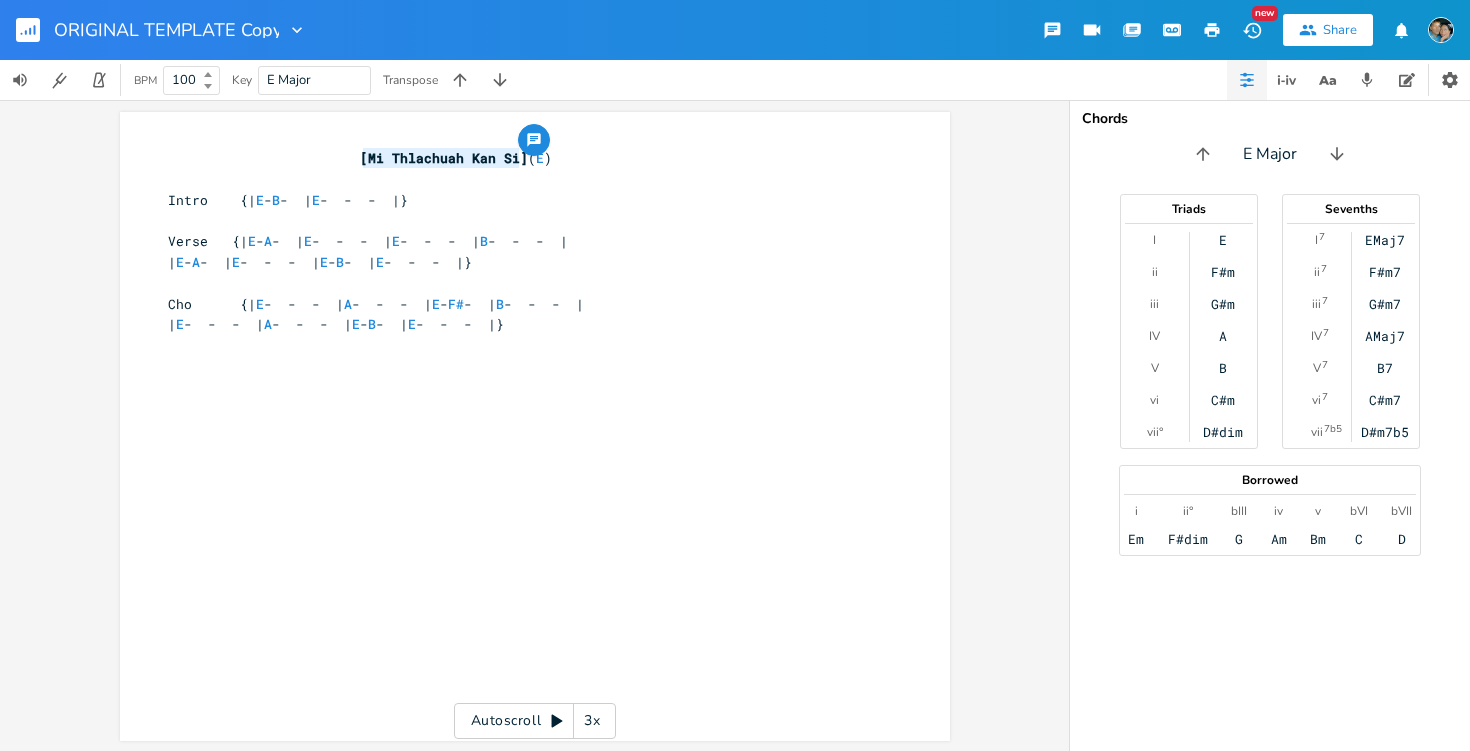 scroll, scrollTop: 0, scrollLeft: 1, axis: horizontal 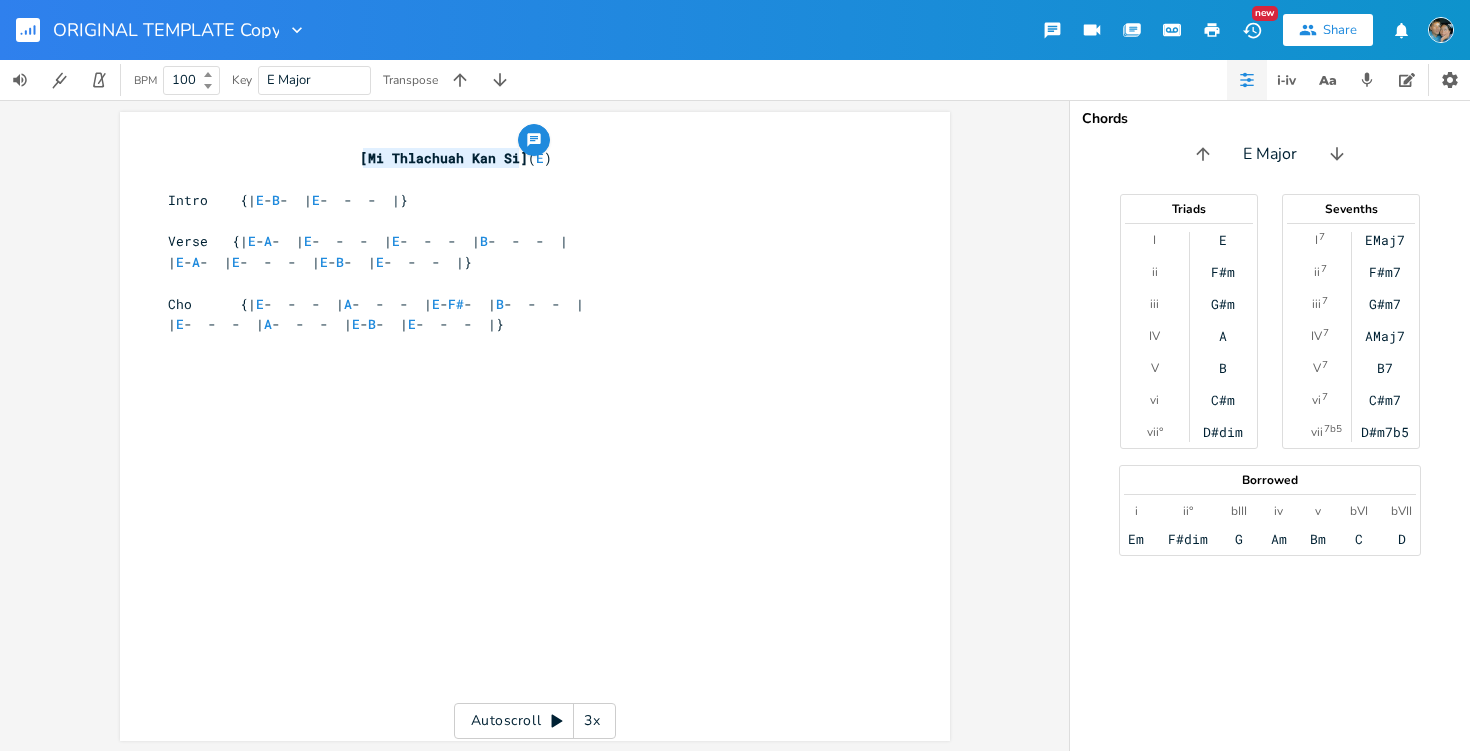 click on "ORIGINAL TEMPLATE Copy" at bounding box center (166, 30) 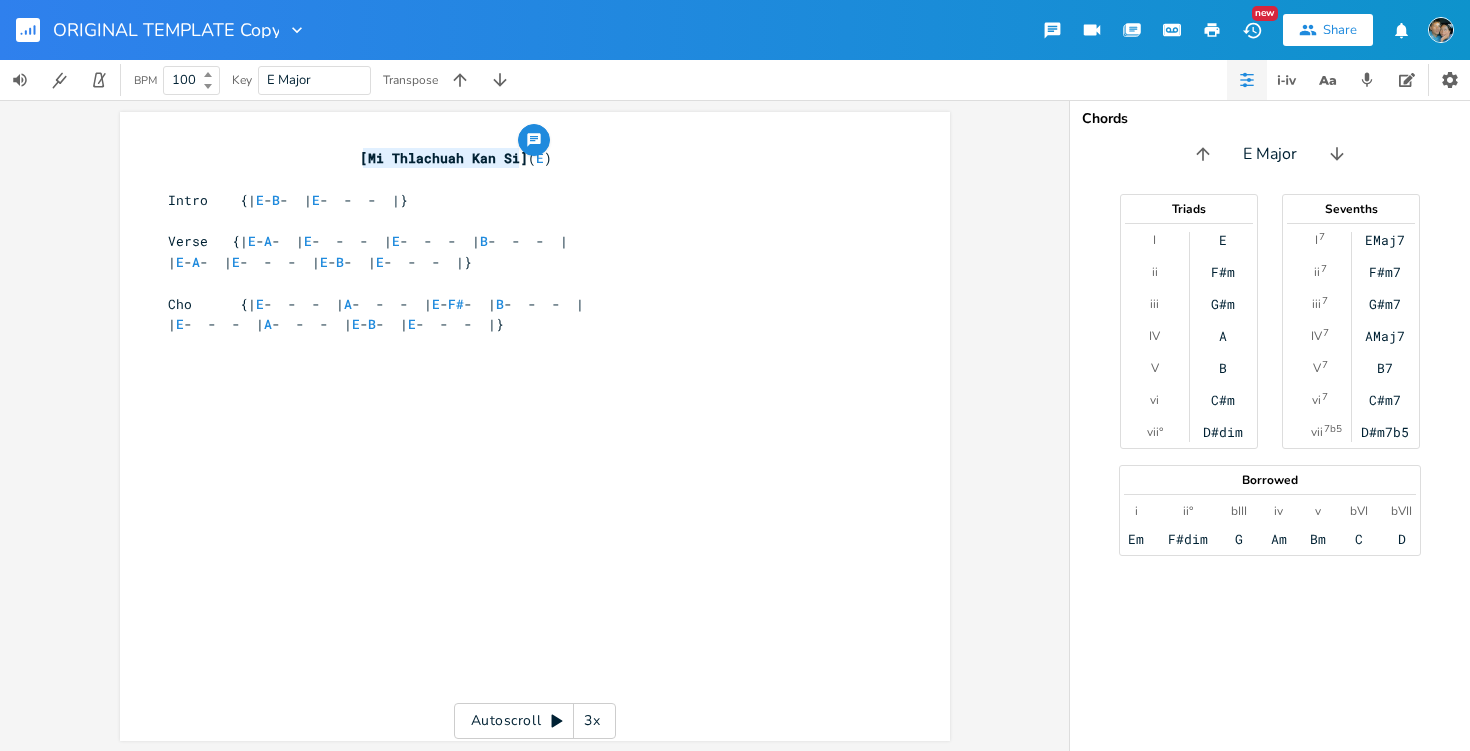 type on "Mi Thlachuah Kan Si" 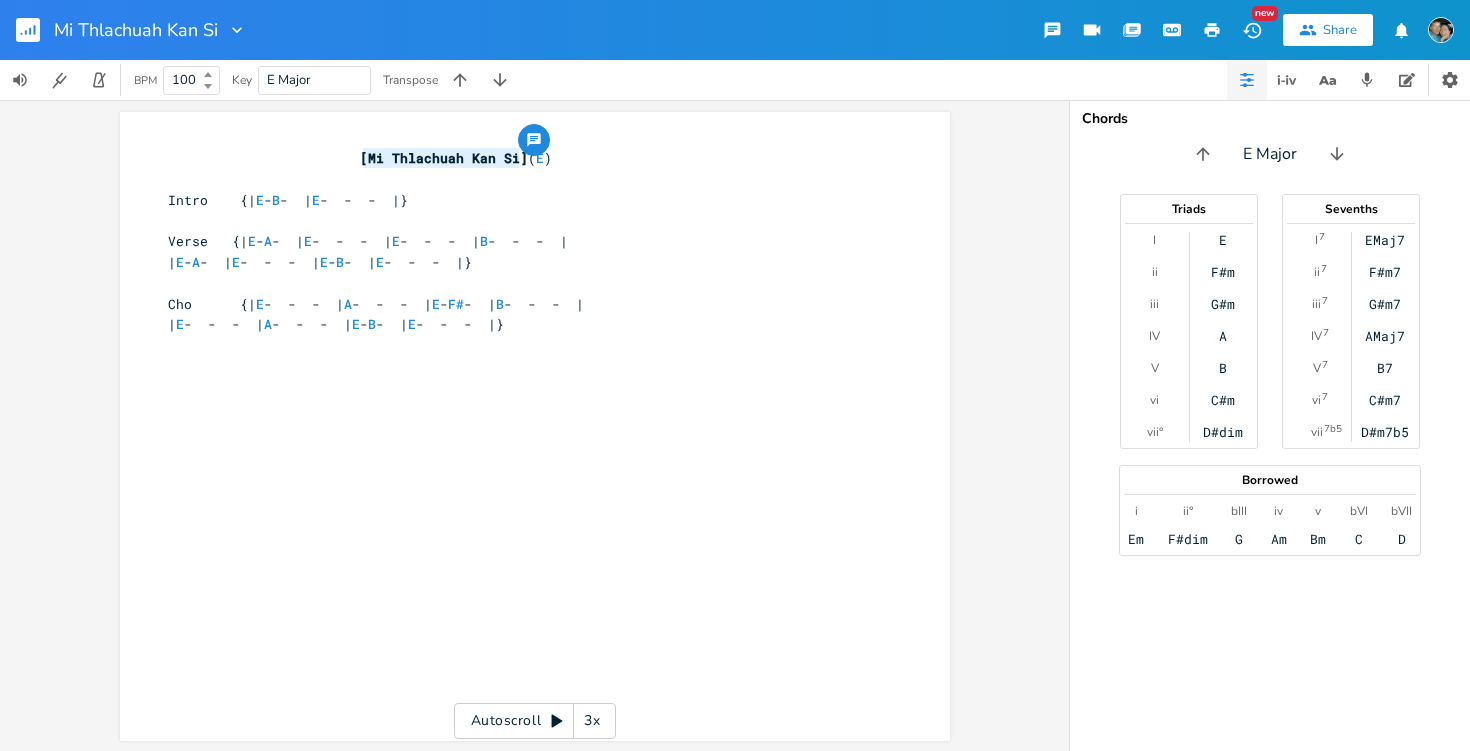 type 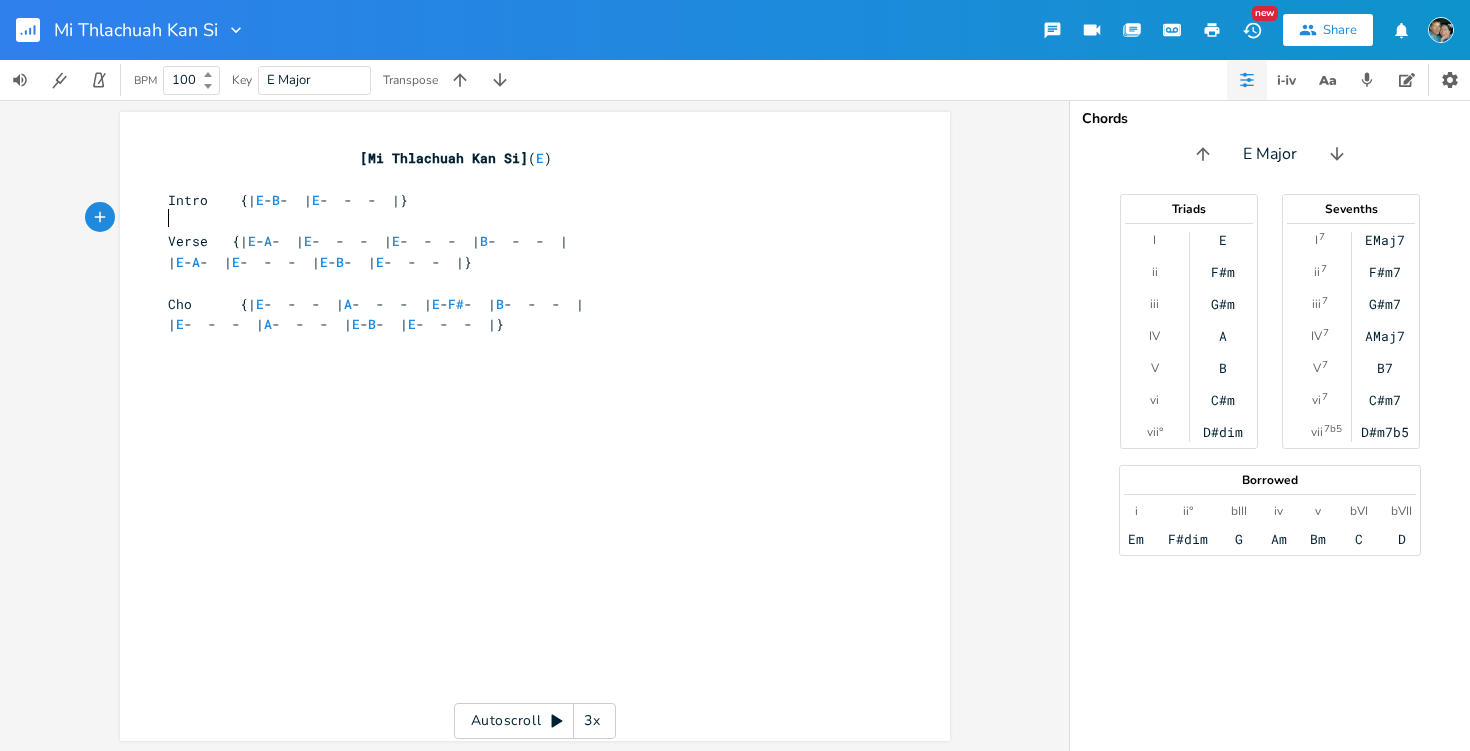 click on "​" at bounding box center (525, 220) 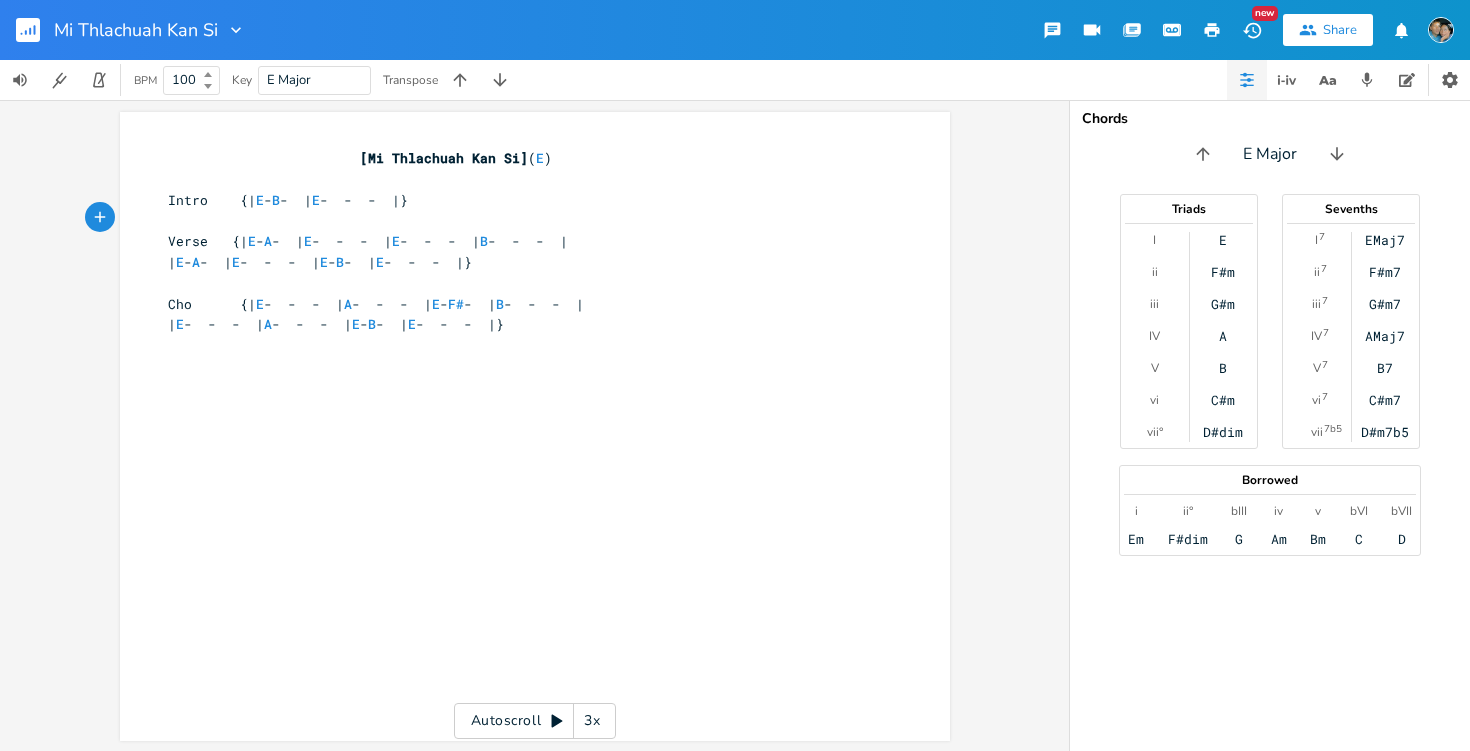 click 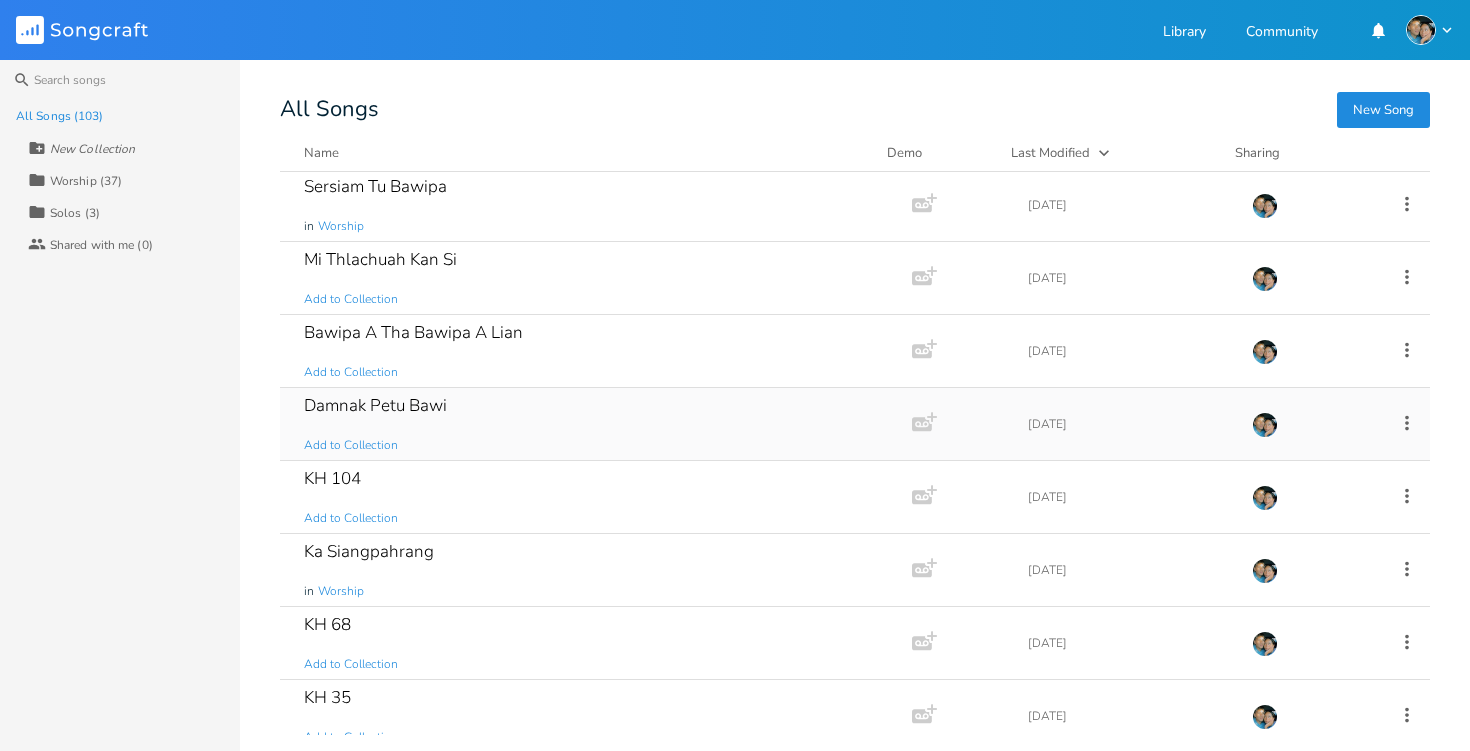 scroll, scrollTop: 0, scrollLeft: 0, axis: both 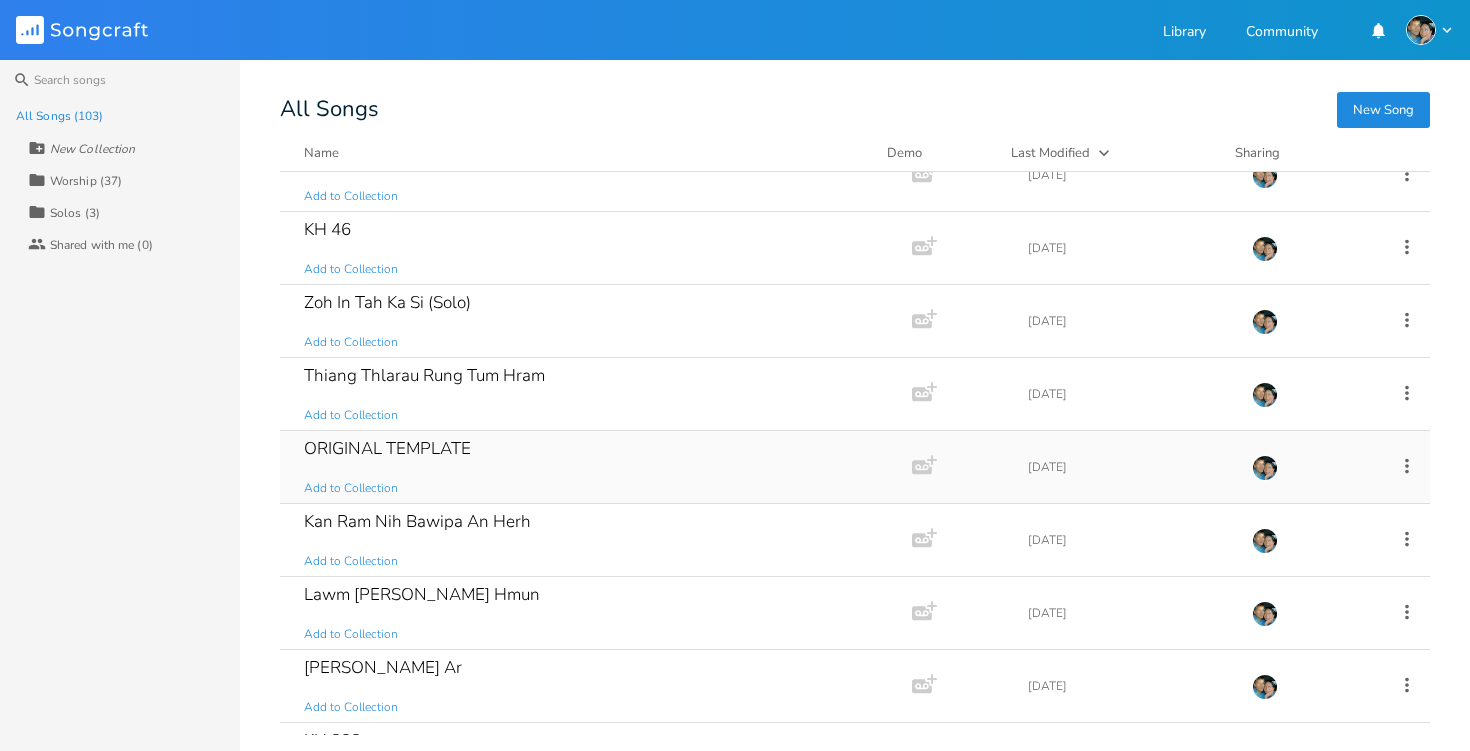 click 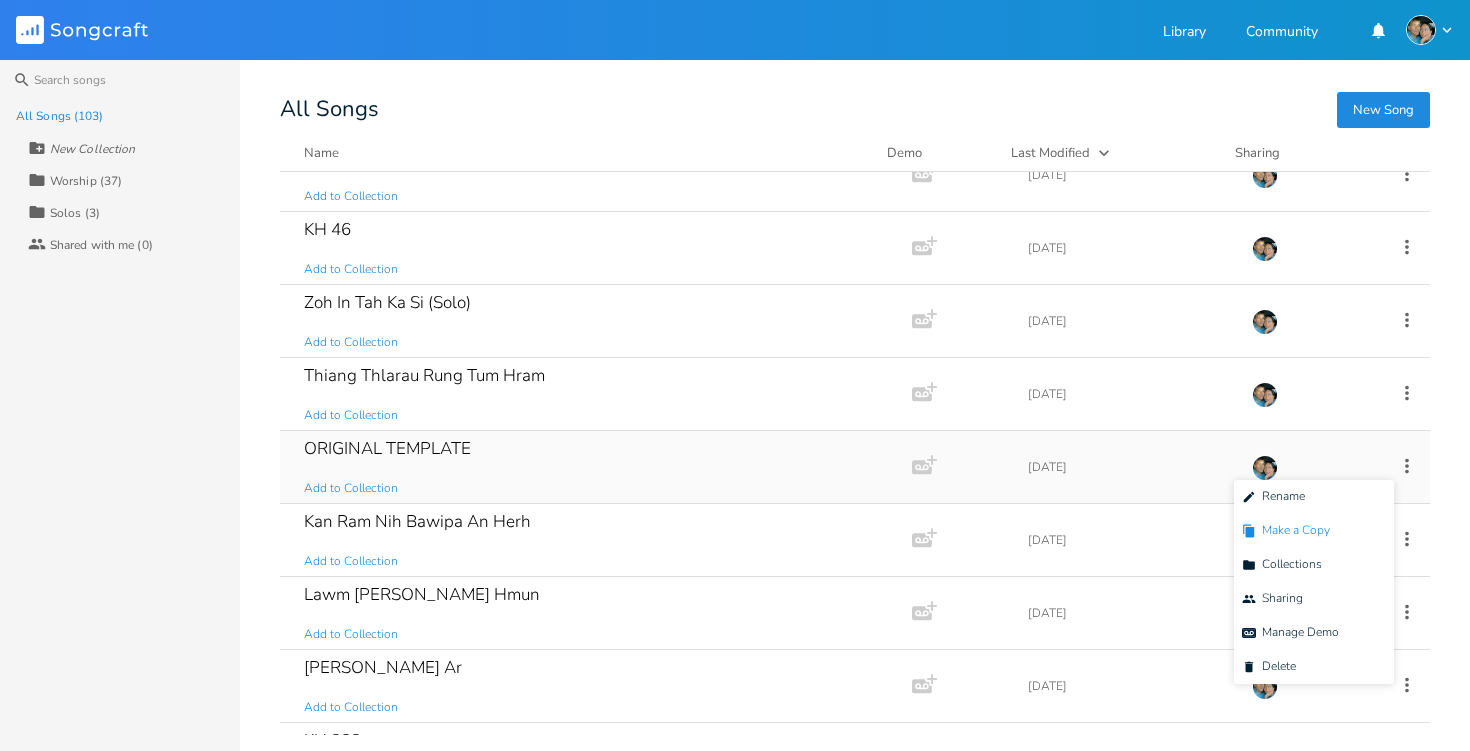 click on "Duplicate Make a Copy" at bounding box center (1314, 531) 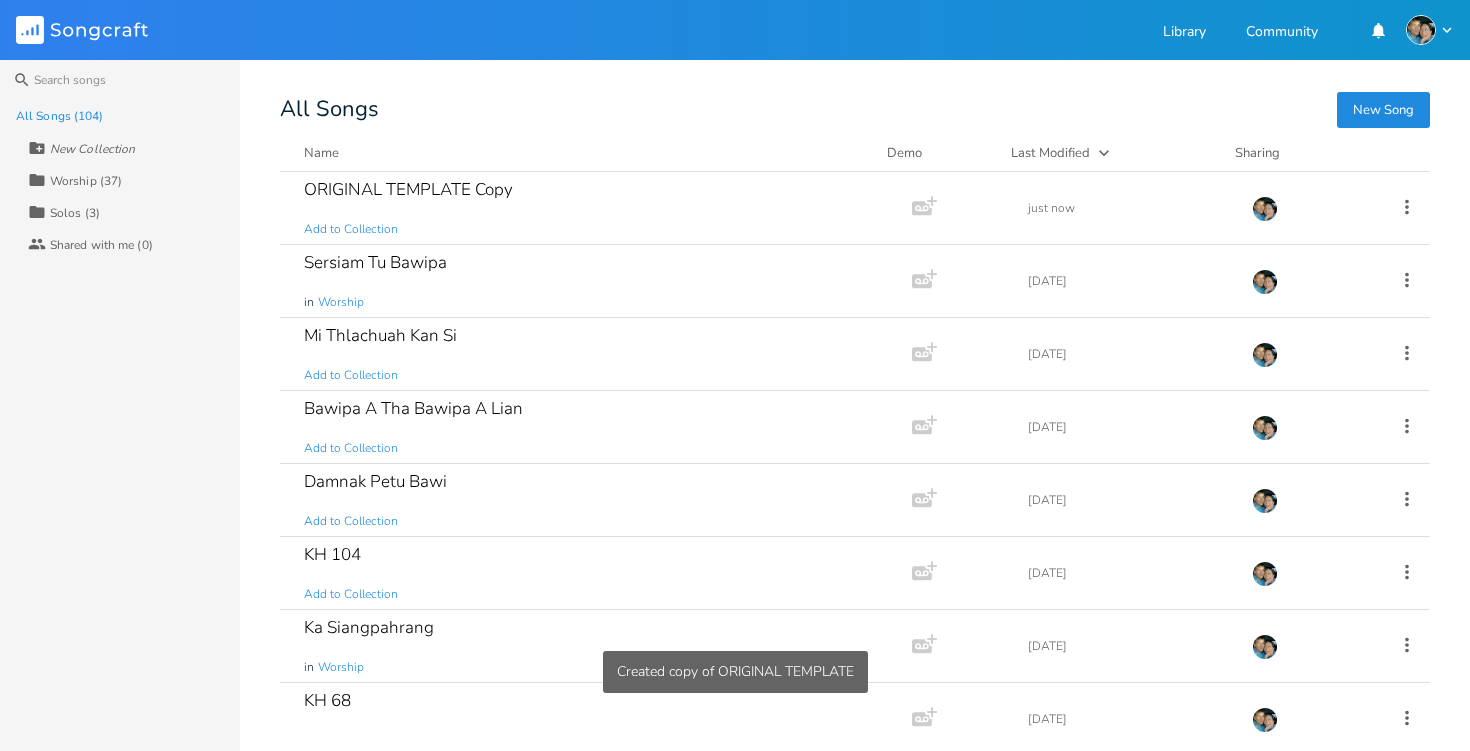 scroll, scrollTop: 0, scrollLeft: 0, axis: both 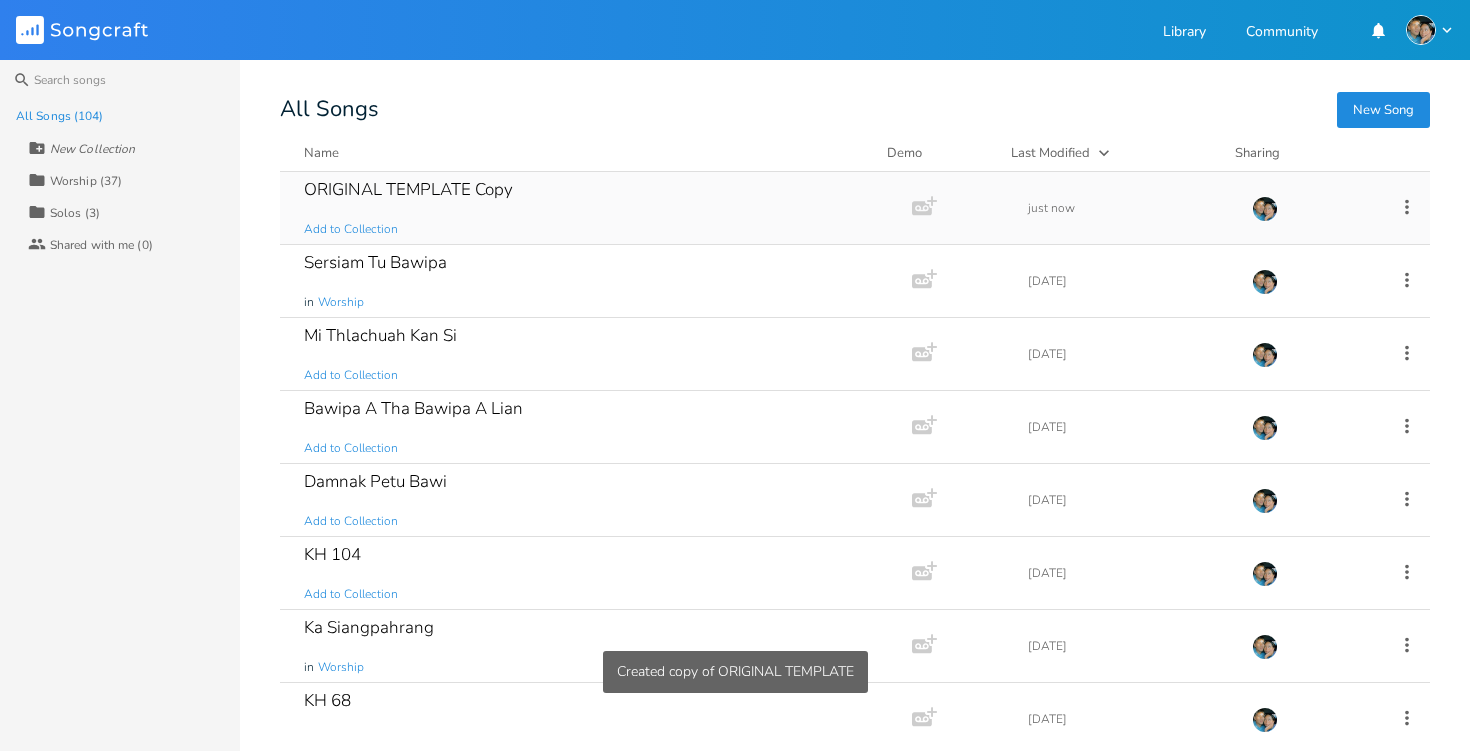 click on "ORIGINAL TEMPLATE Copy" at bounding box center (408, 189) 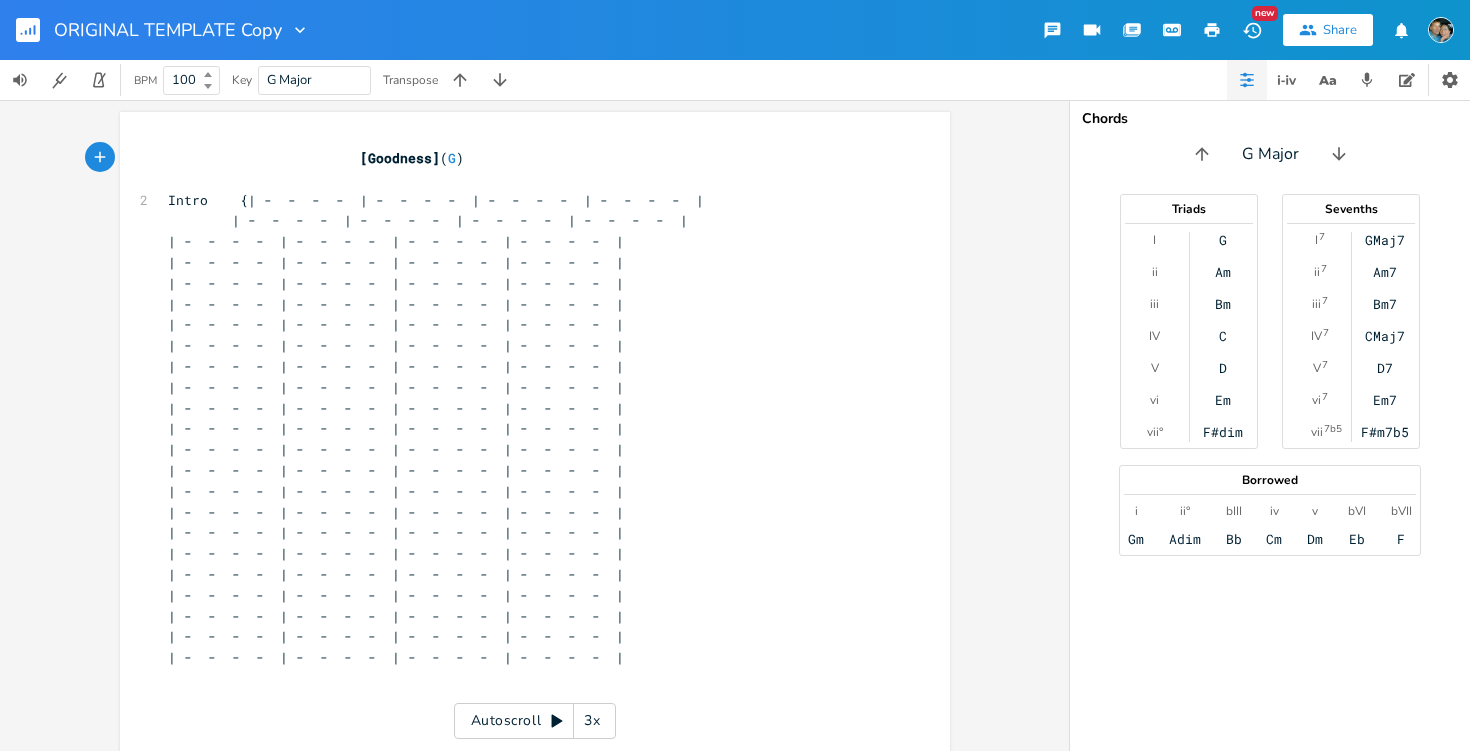 click on "[Goodness]" at bounding box center (400, 158) 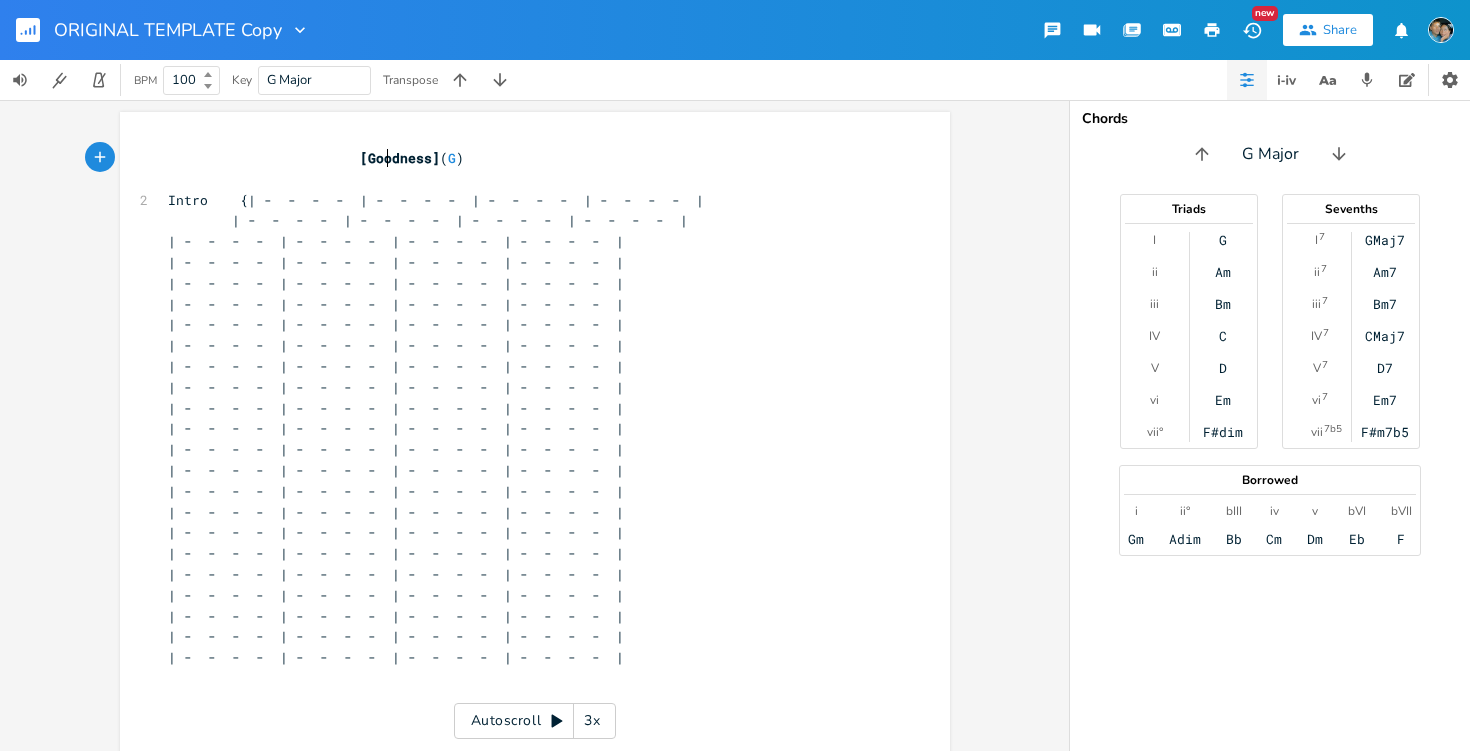click on "[Goodness]" at bounding box center (400, 158) 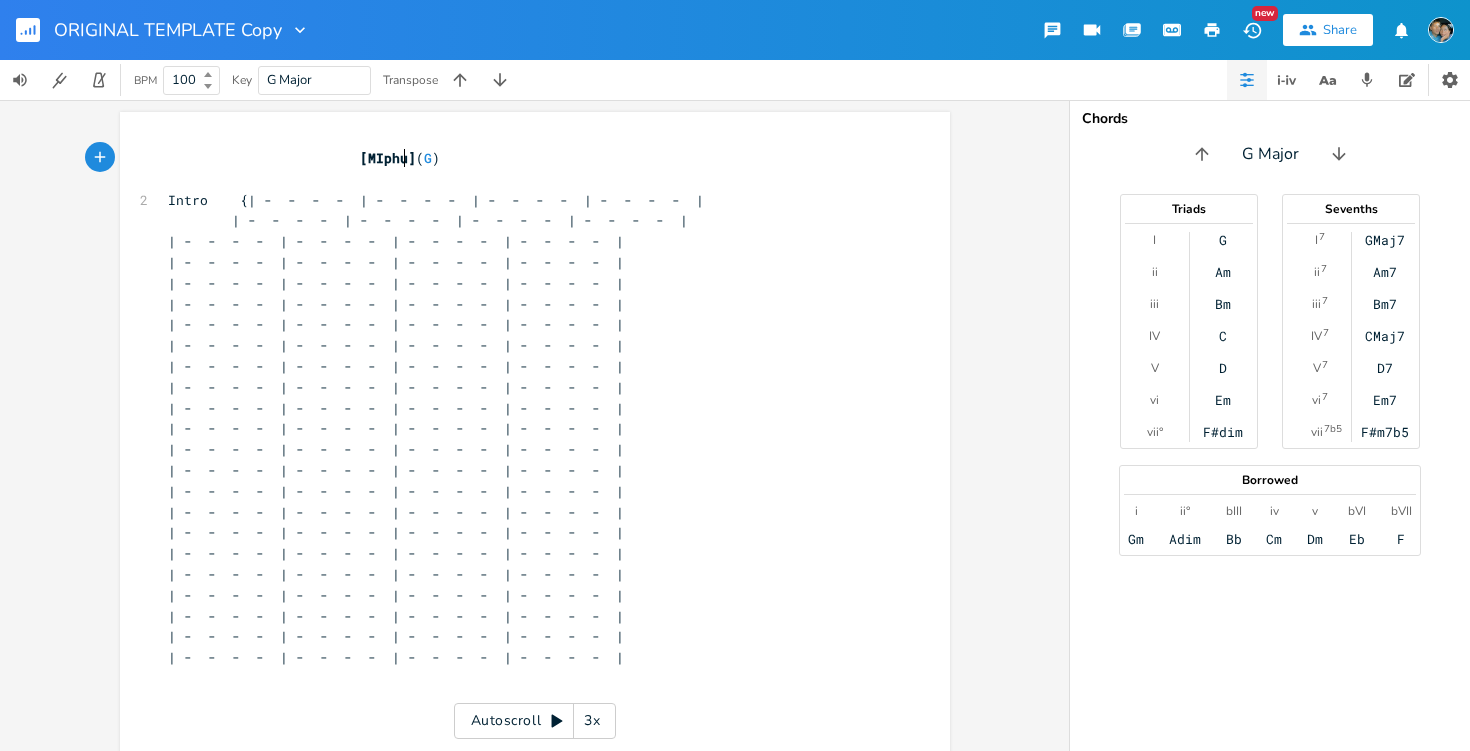 type on "MIphun" 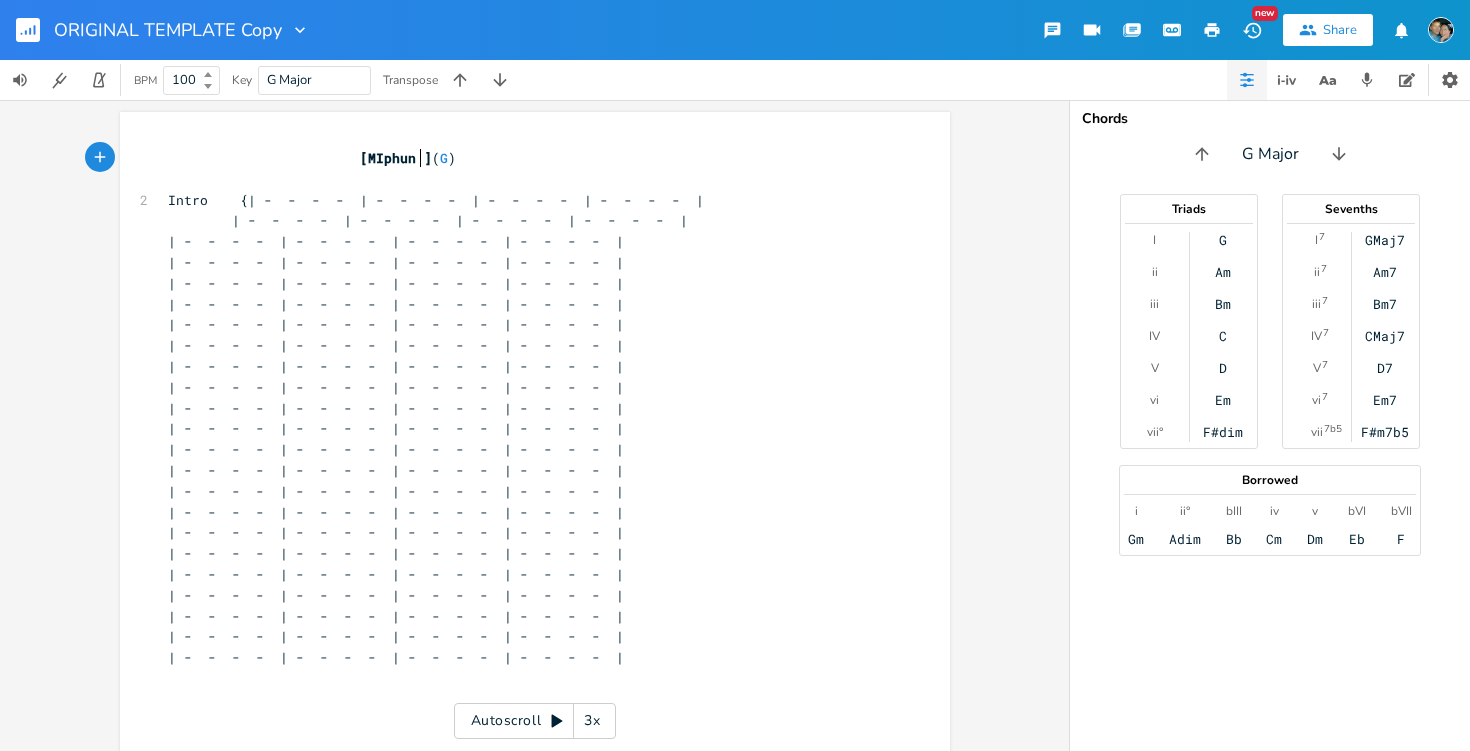 scroll, scrollTop: 0, scrollLeft: 40, axis: horizontal 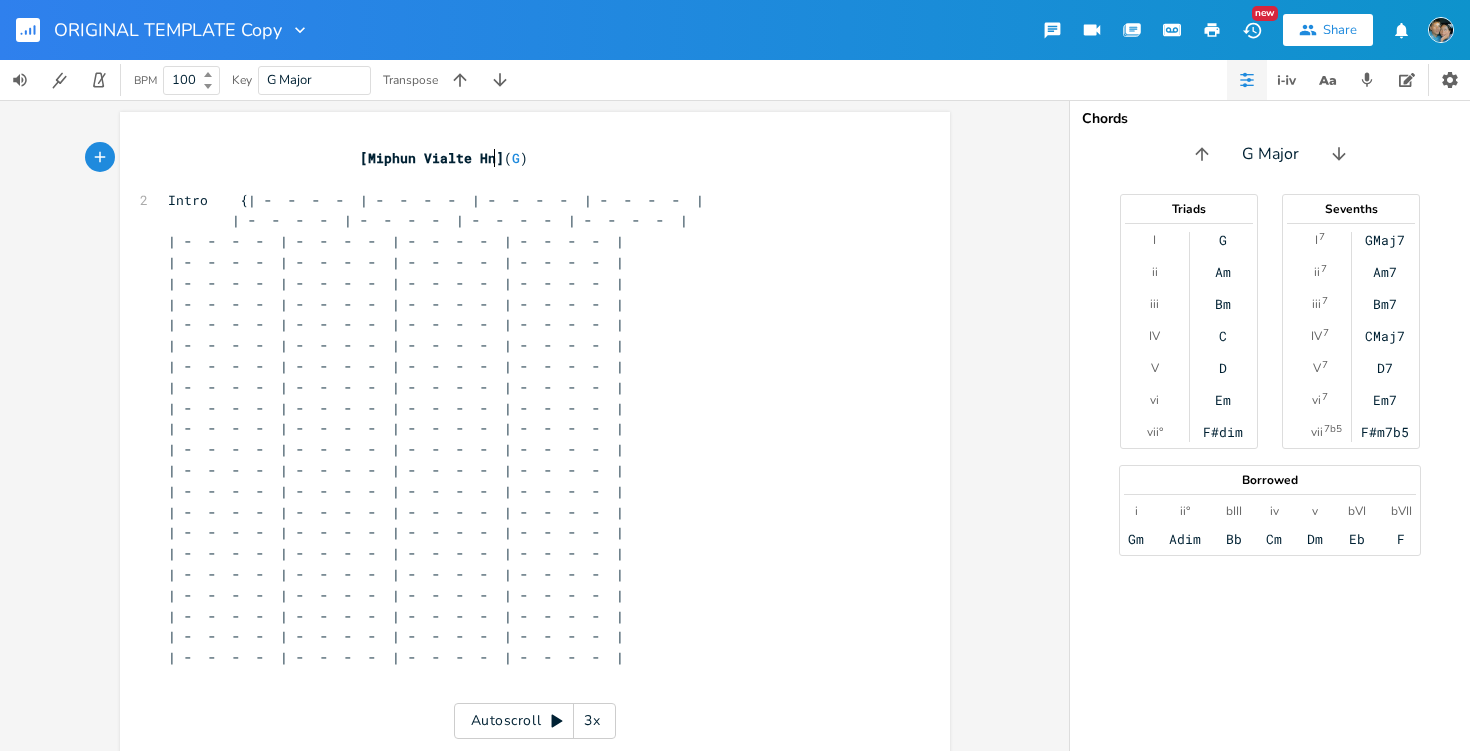 type on "iphun Vialte Hna" 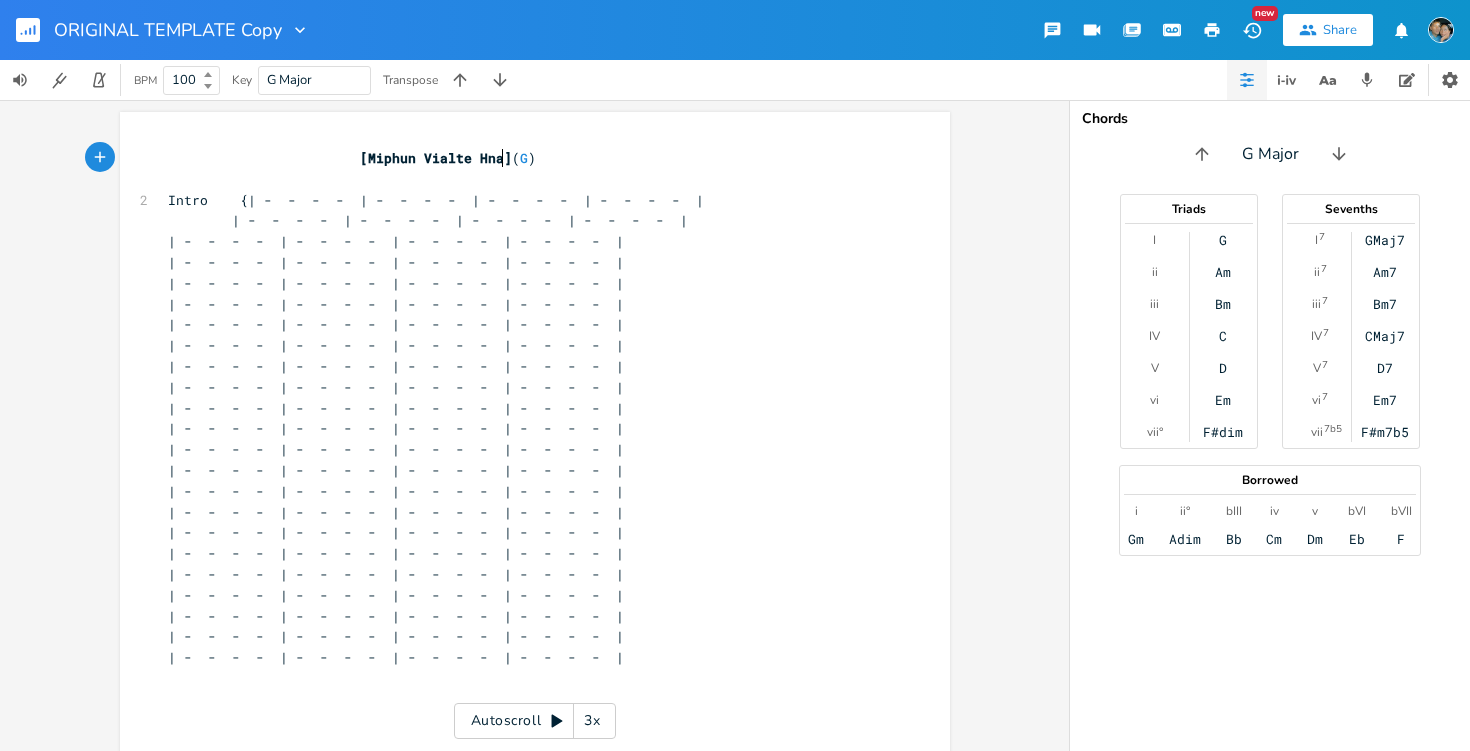 click on "| -  -  -  -  | -  -  -  -  | -  -  -  -  | -  -  -  -  |" at bounding box center (396, 241) 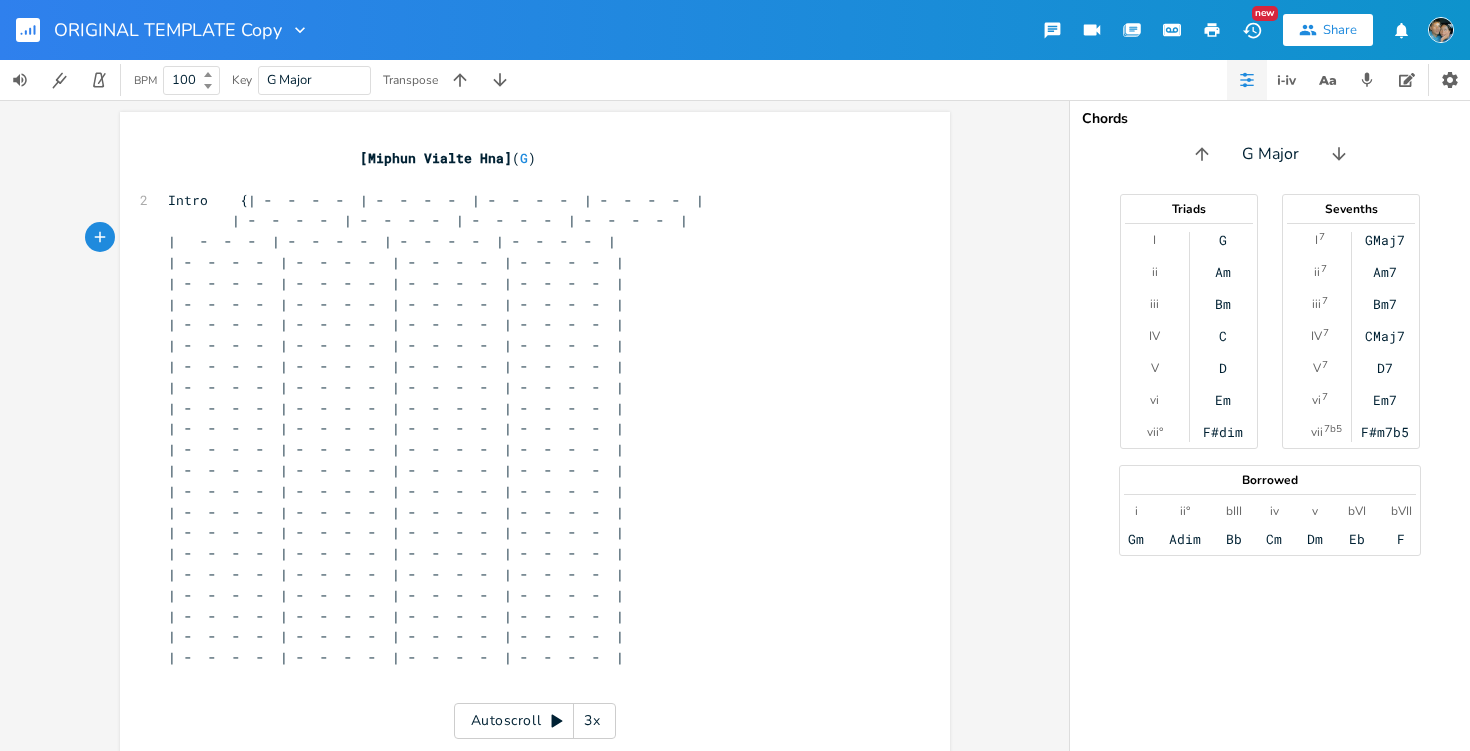 type on "E" 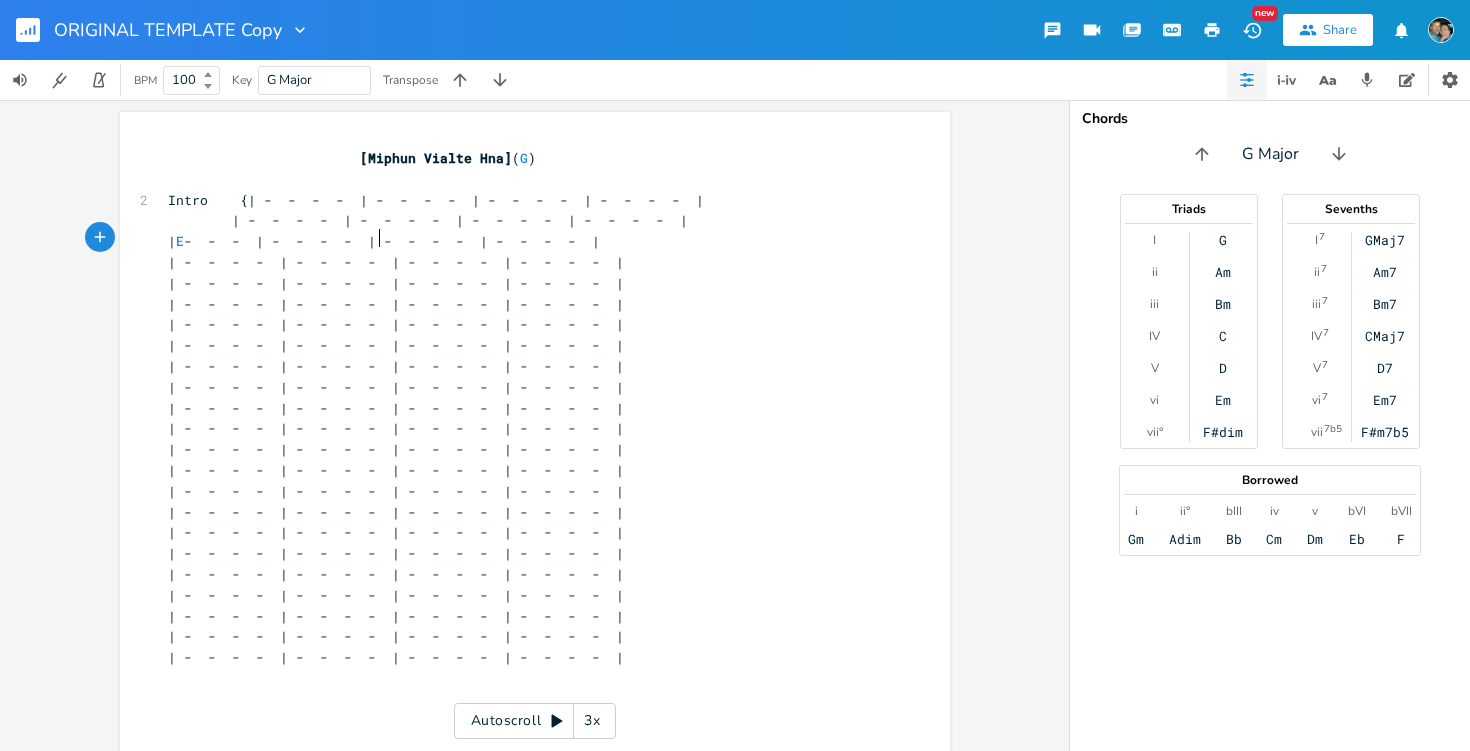 click on "|  E   -  -  -  | -  -  -  -  | -  -  -  -  | -  -  -  -  |" at bounding box center (384, 241) 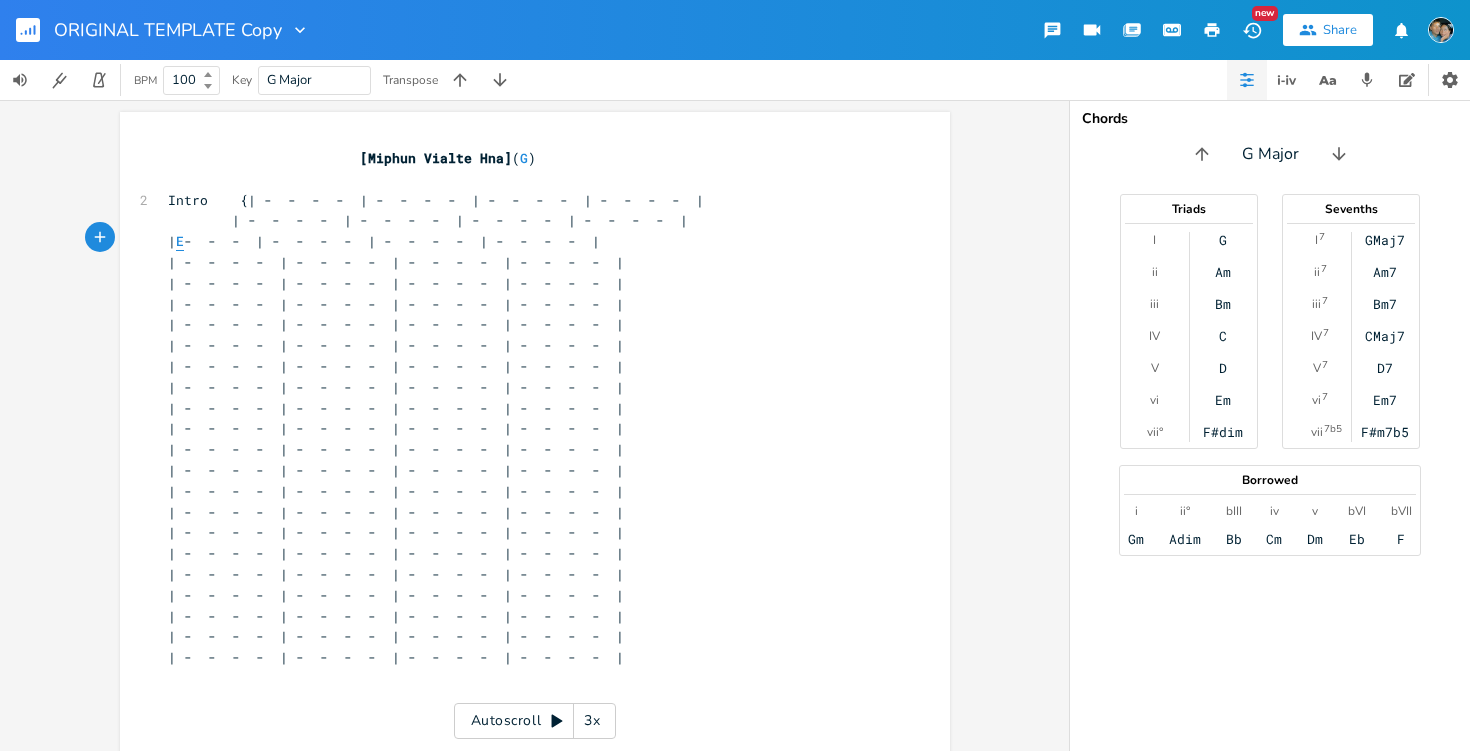click on "E" at bounding box center [180, 241] 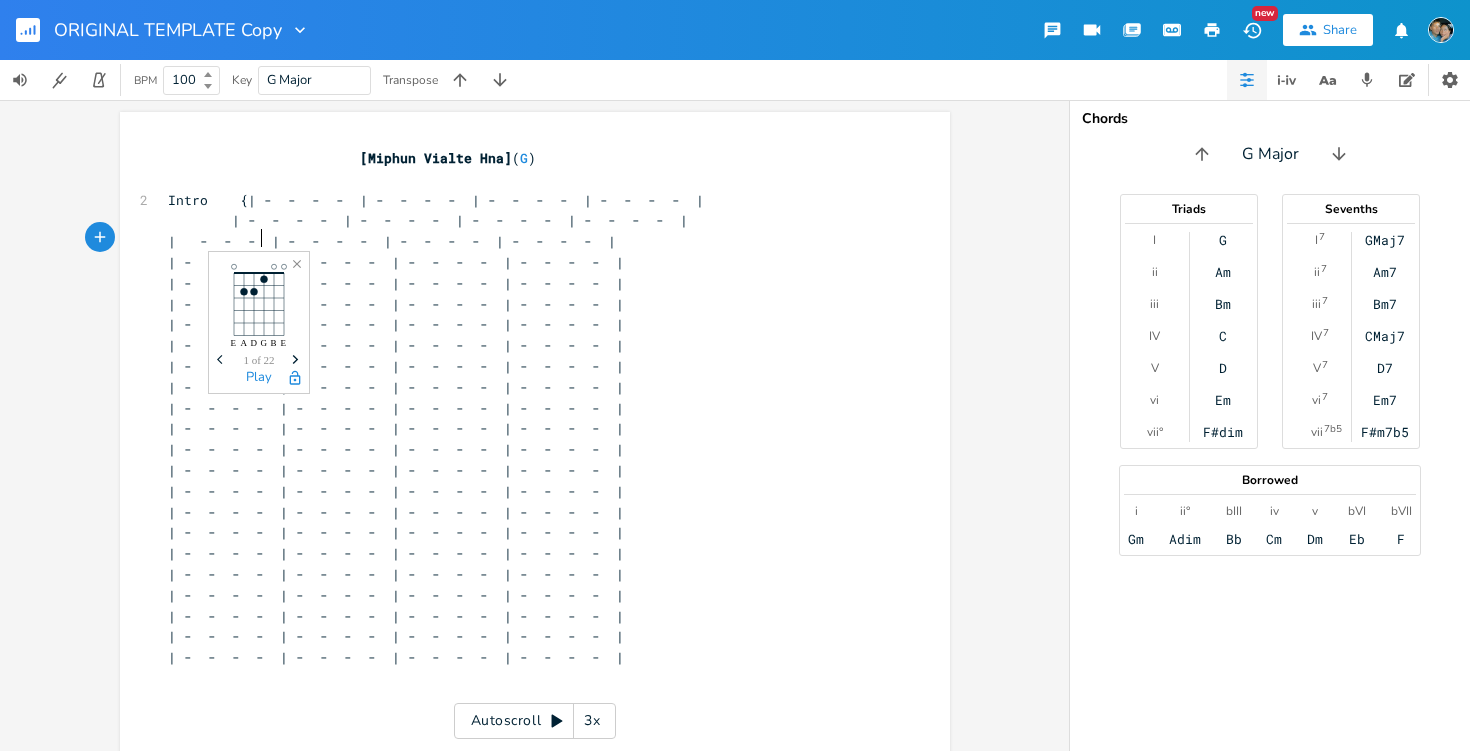 type on "-" 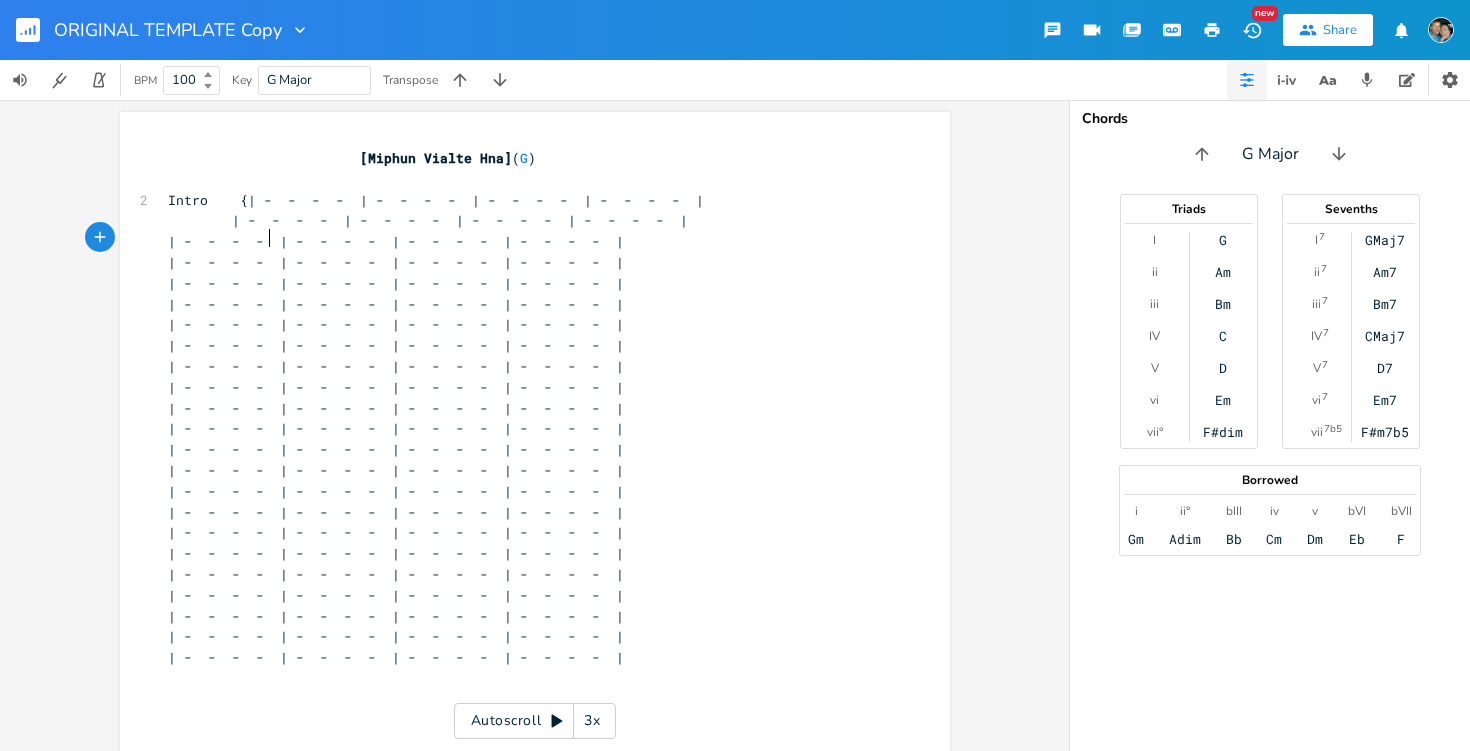 click on "| -  -  -  -  | -  -  -  -  | -  -  -  -  | -  -  -  -  |" at bounding box center [396, 304] 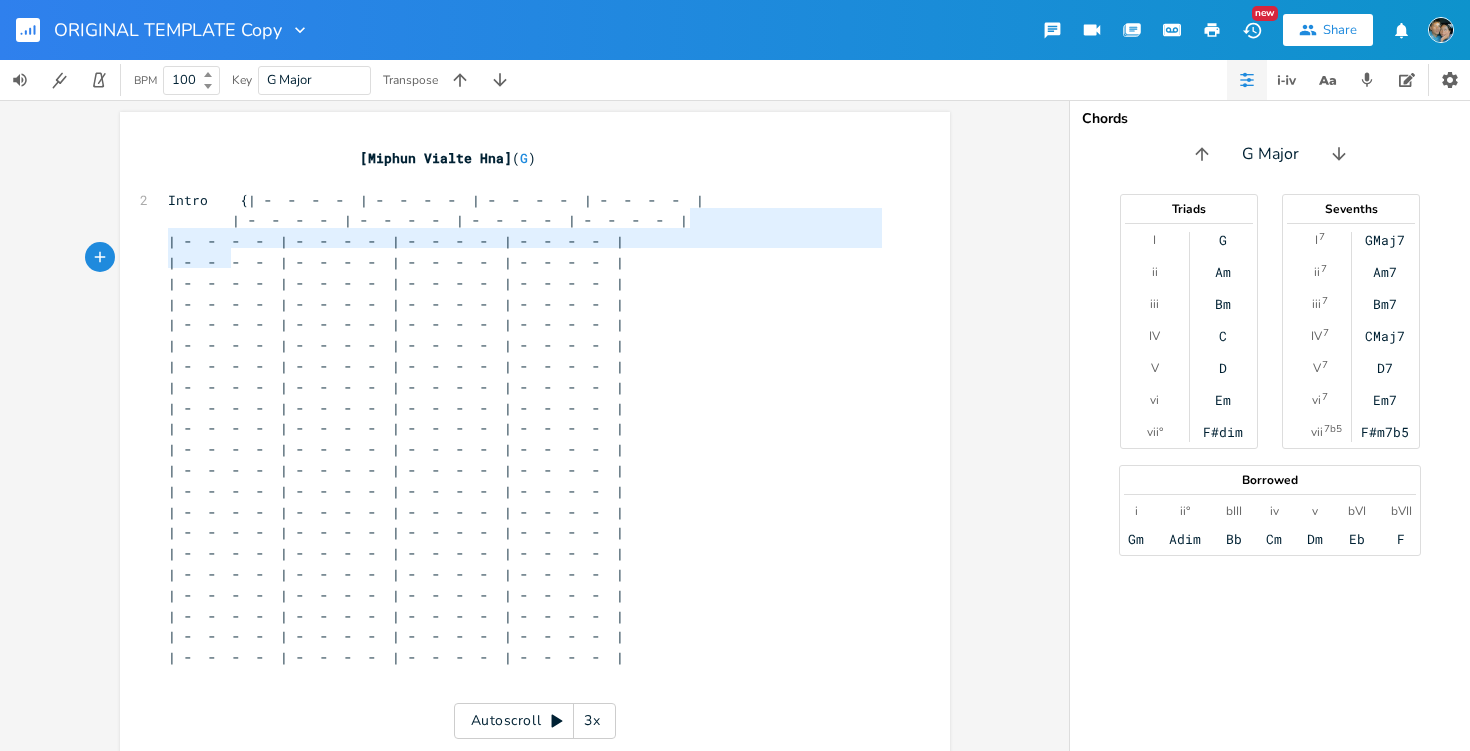 type on "| -  -  -  -  | -  -  -  -  | -  -  -  -  | -  -  -  -  |" 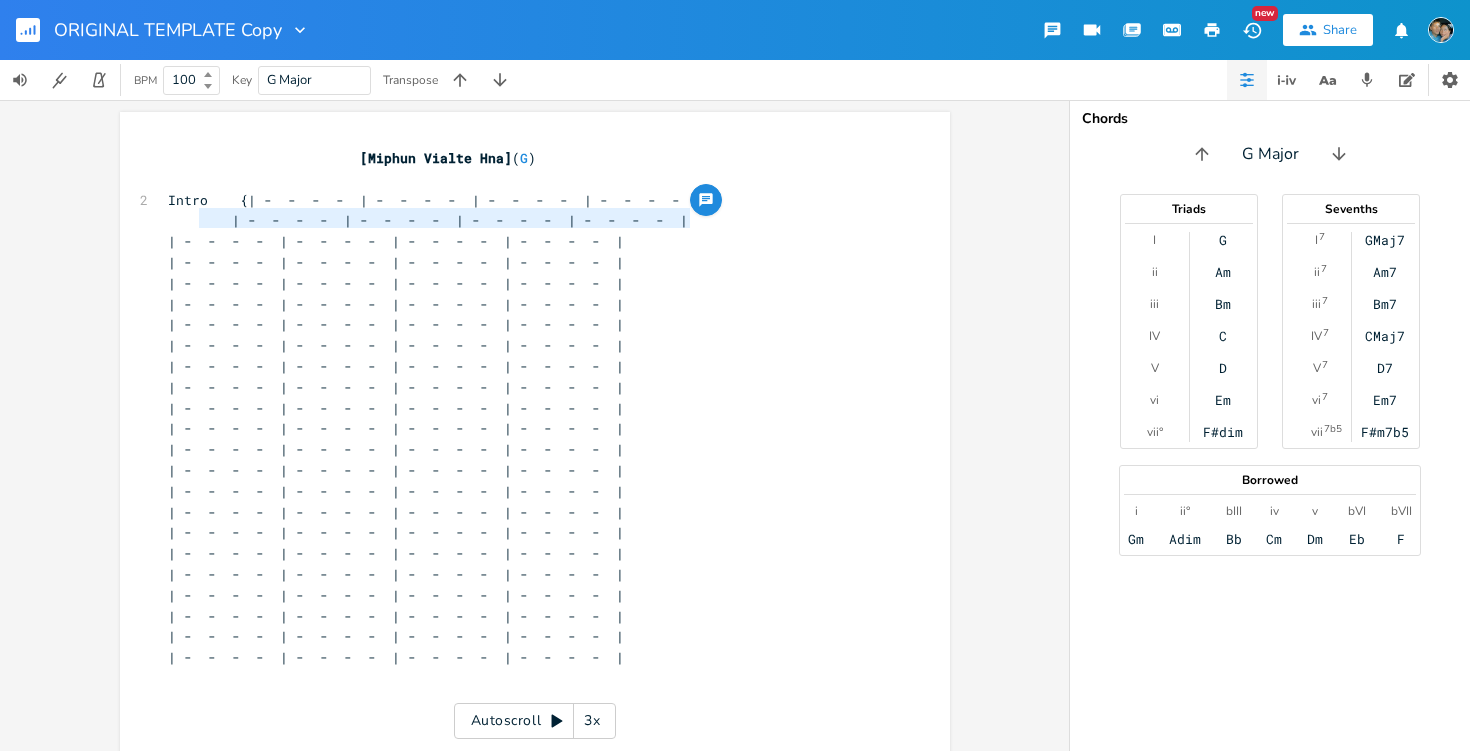 type on "| -  -  -  -  | -  -  -  -  | -  -  -  -  | -  -  -  -  |" 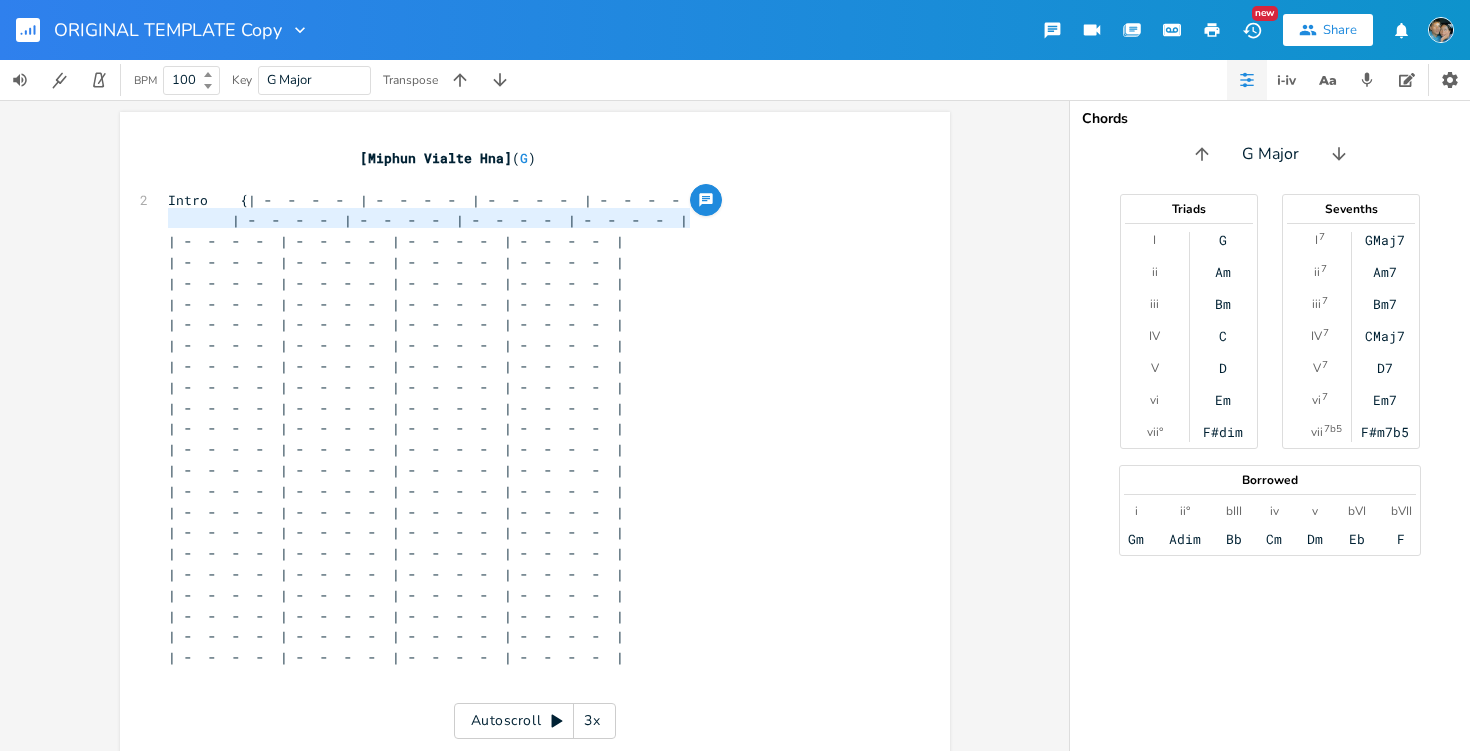 drag, startPoint x: 686, startPoint y: 217, endPoint x: 142, endPoint y: 224, distance: 544.04504 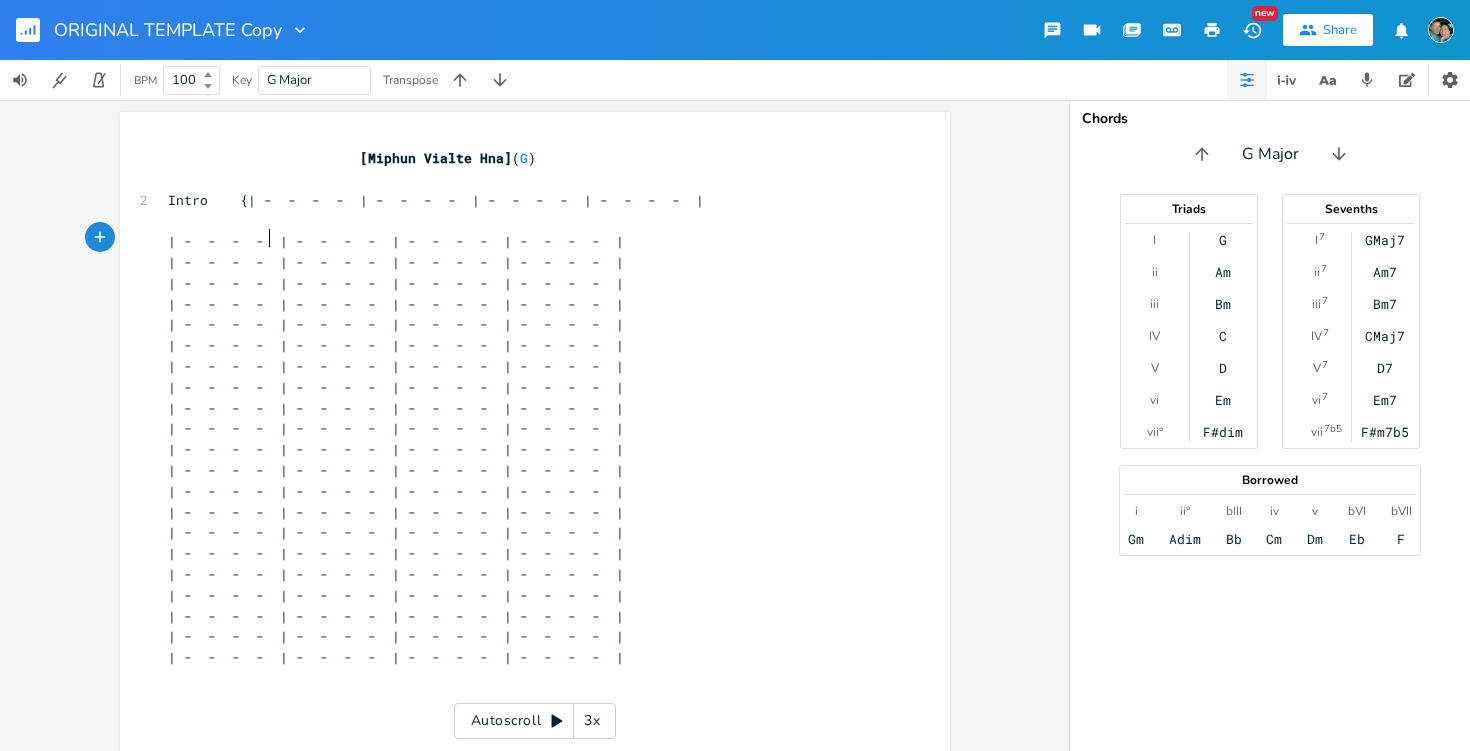 click on "| -  -  -  -  | -  -  -  -  | -  -  -  -  | -  -  -  -  |" at bounding box center [396, 241] 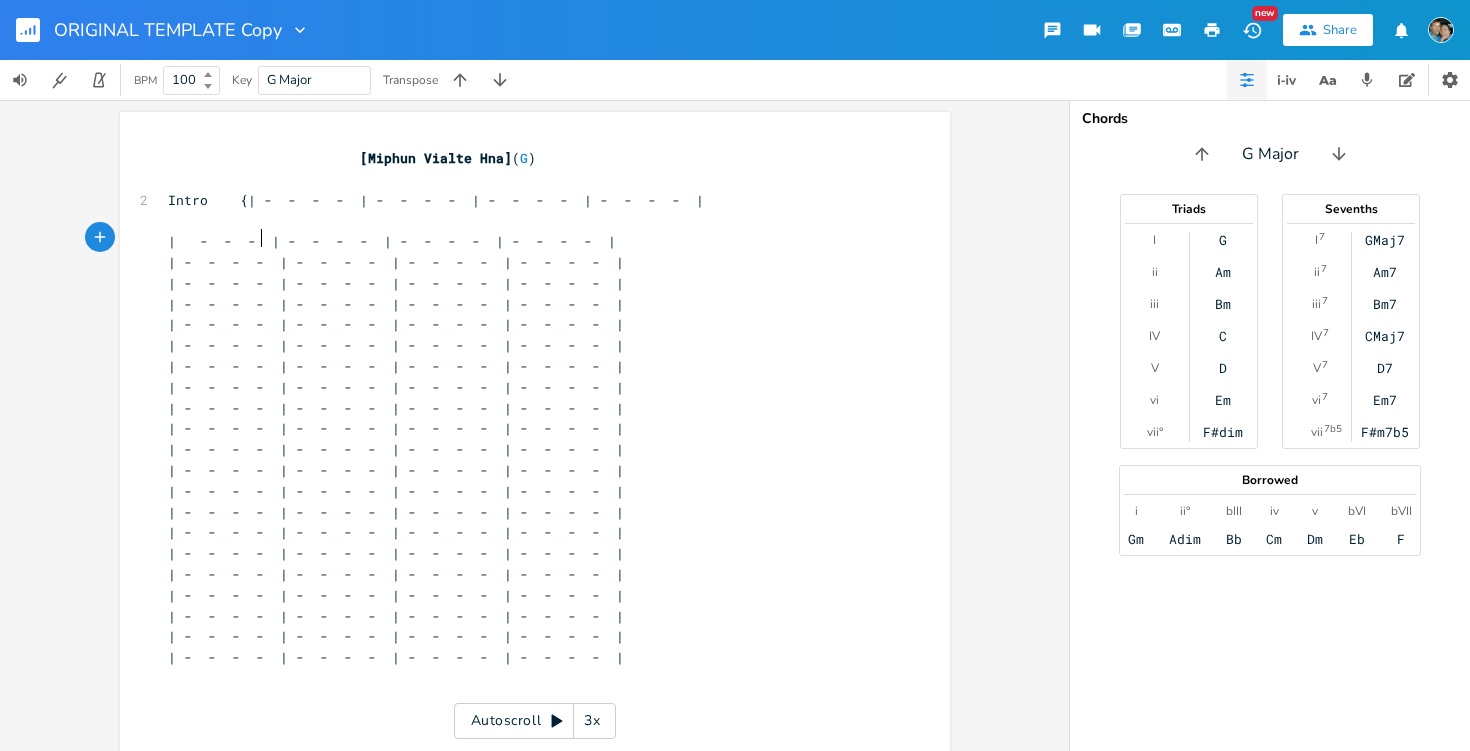 type on "E" 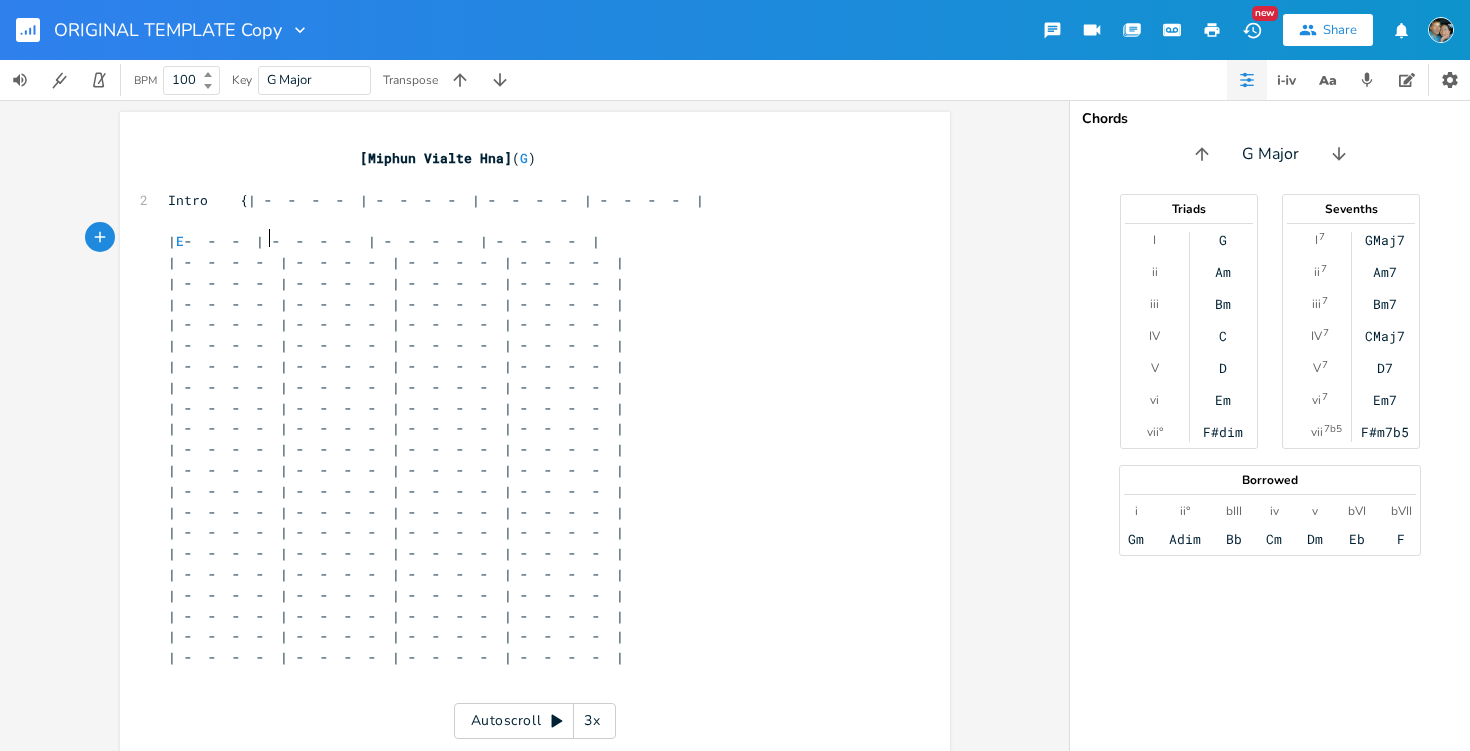 scroll, scrollTop: 0, scrollLeft: 7, axis: horizontal 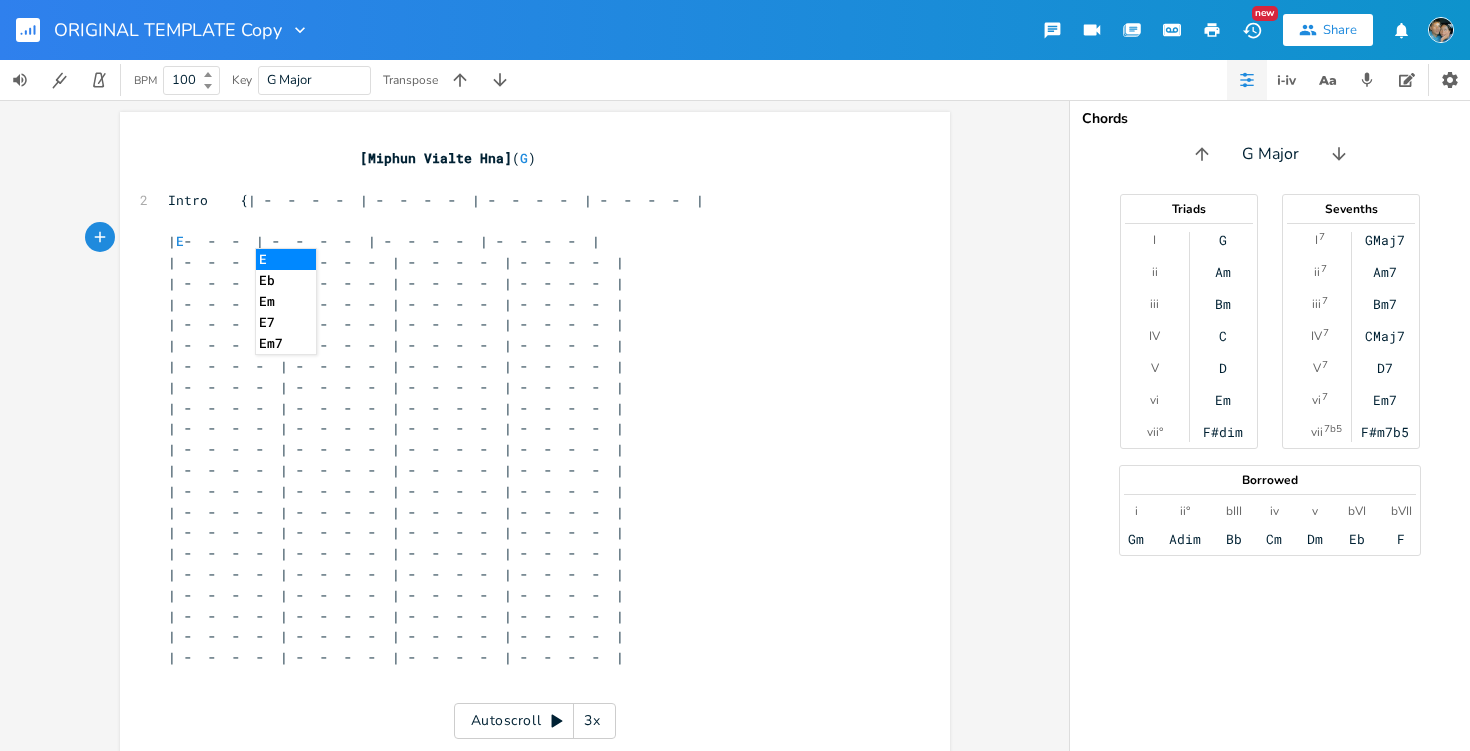 click on "|  E   -  -  -  | -  -  -  -  | -  -  -  -  | -  -  -  -  |" at bounding box center (384, 241) 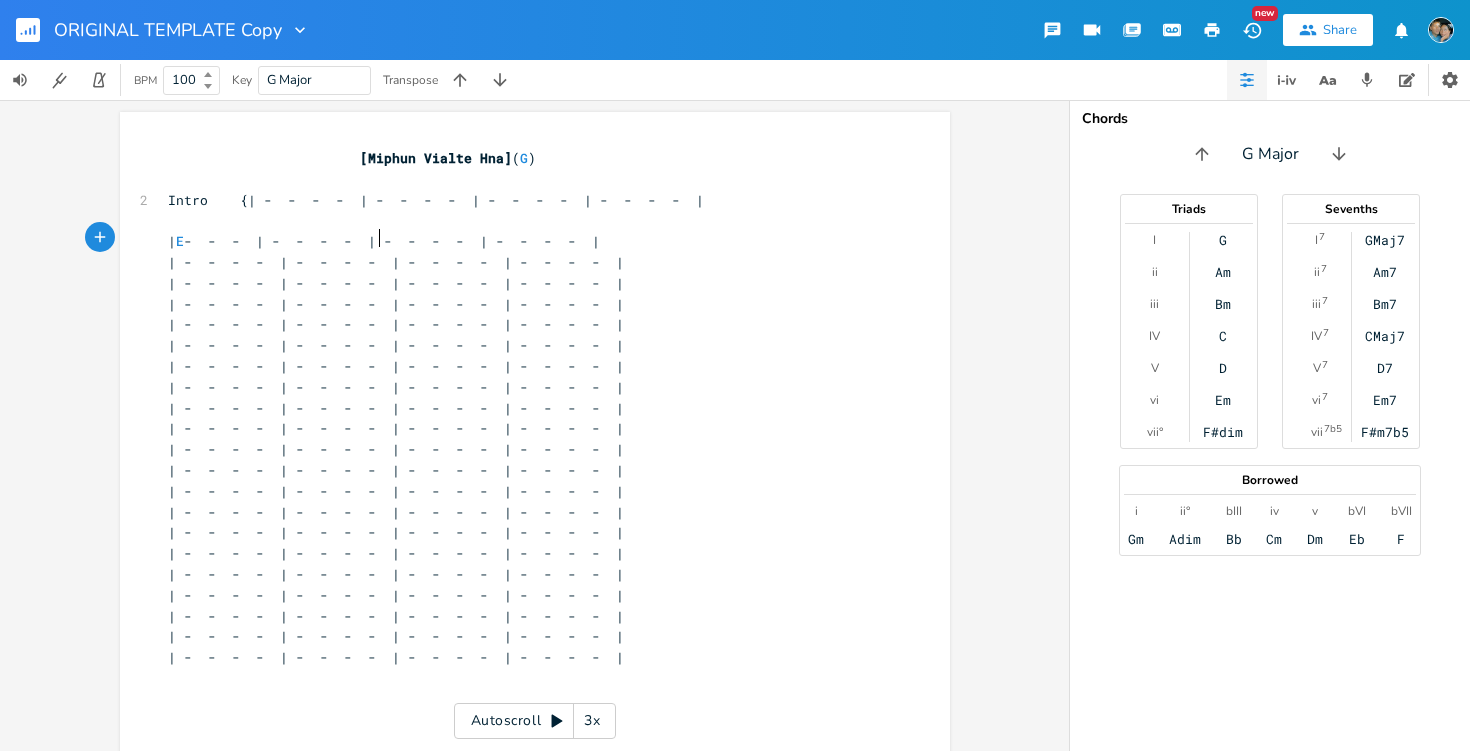 type on "E" 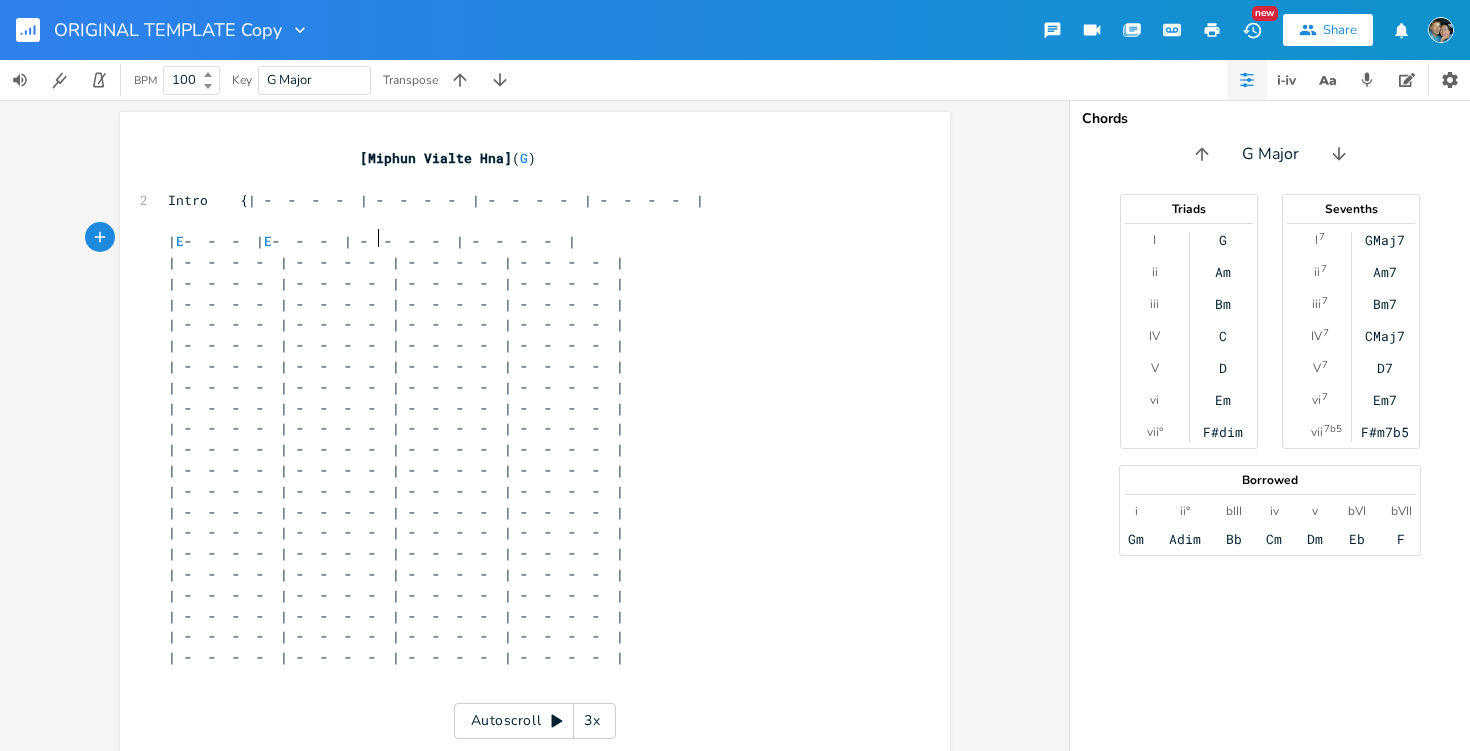 scroll, scrollTop: 0, scrollLeft: 6, axis: horizontal 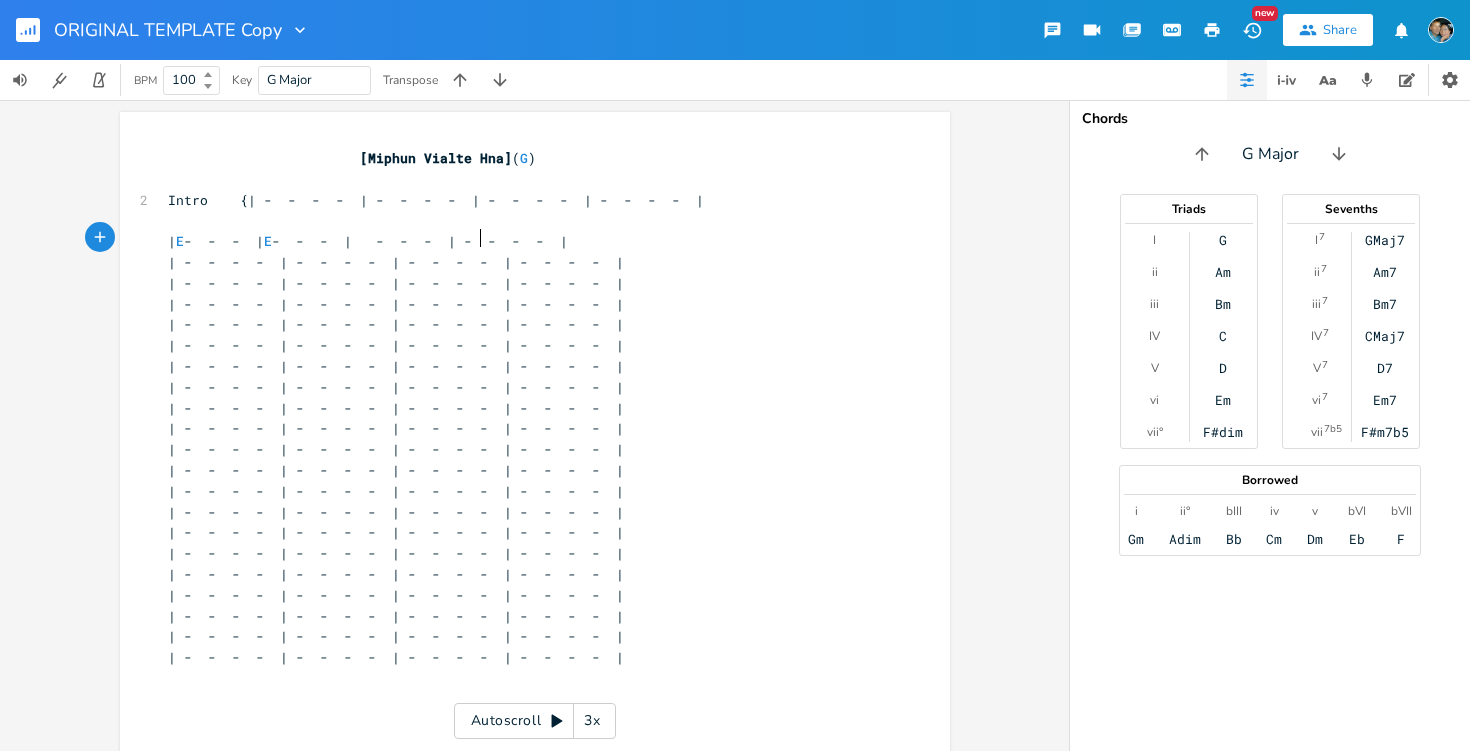 type on "E" 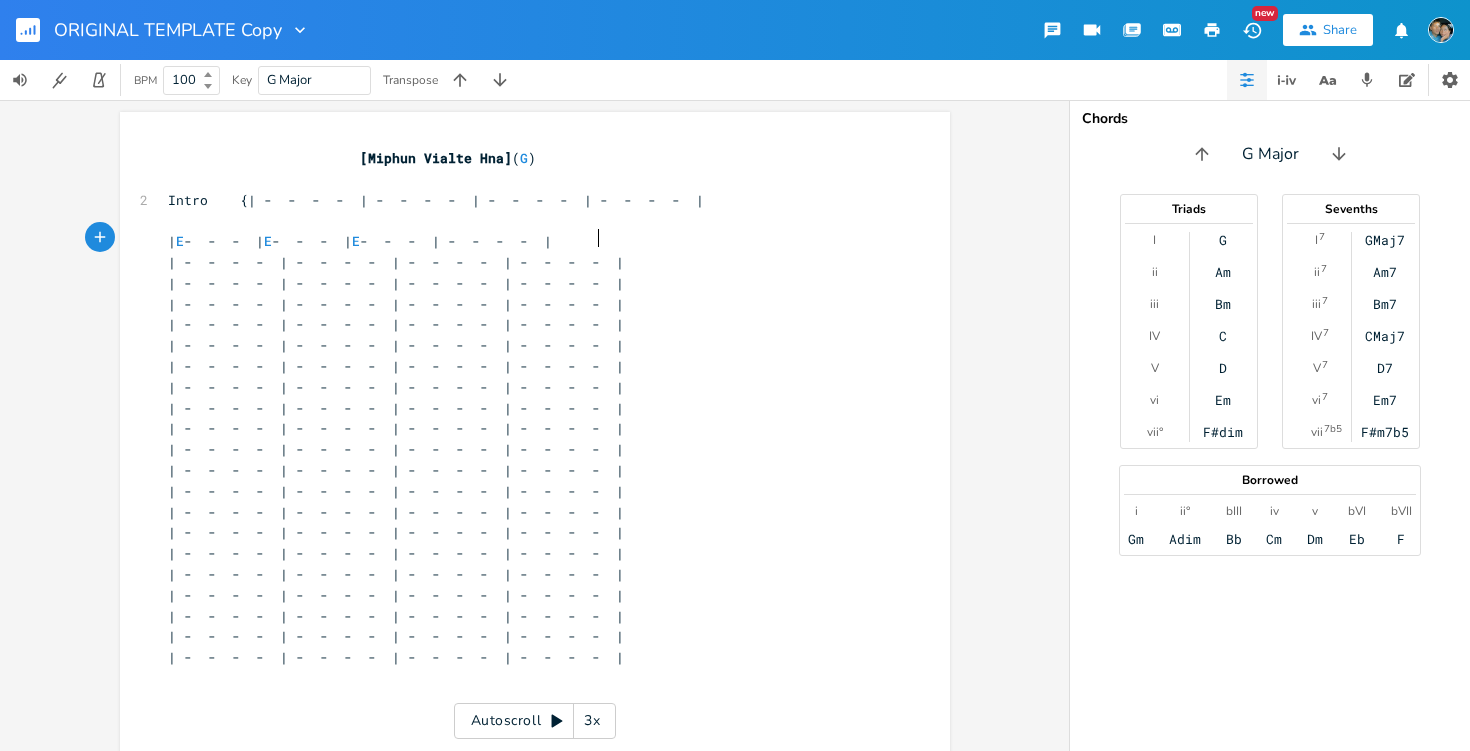 click on "|  E   -  -  -  |  E   -  -  -  |  E   -  -  -  | -  -  -  -  |" at bounding box center (360, 241) 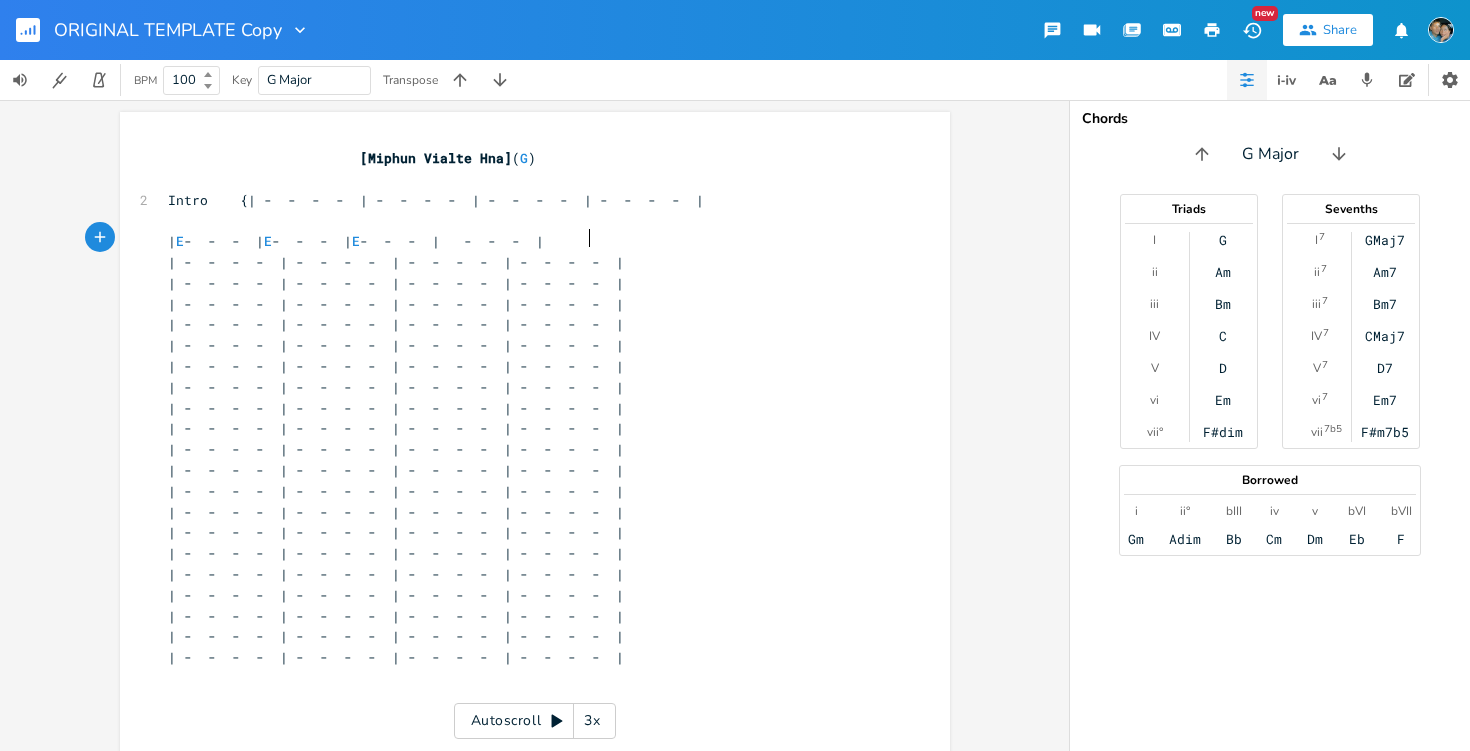 type on "E" 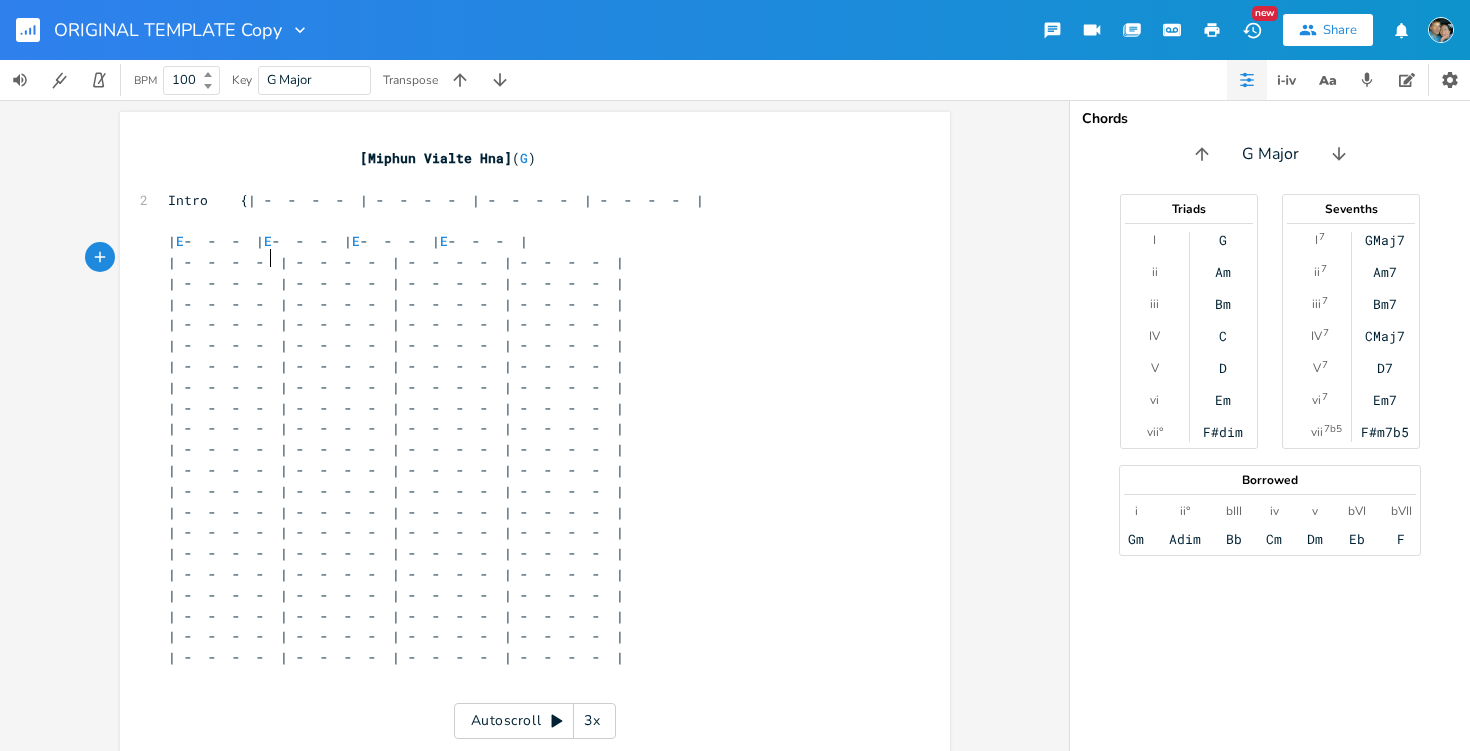 click on "| -  -  -  -  | -  -  -  -  | -  -  -  -  | -  -  -  -  |" at bounding box center (396, 262) 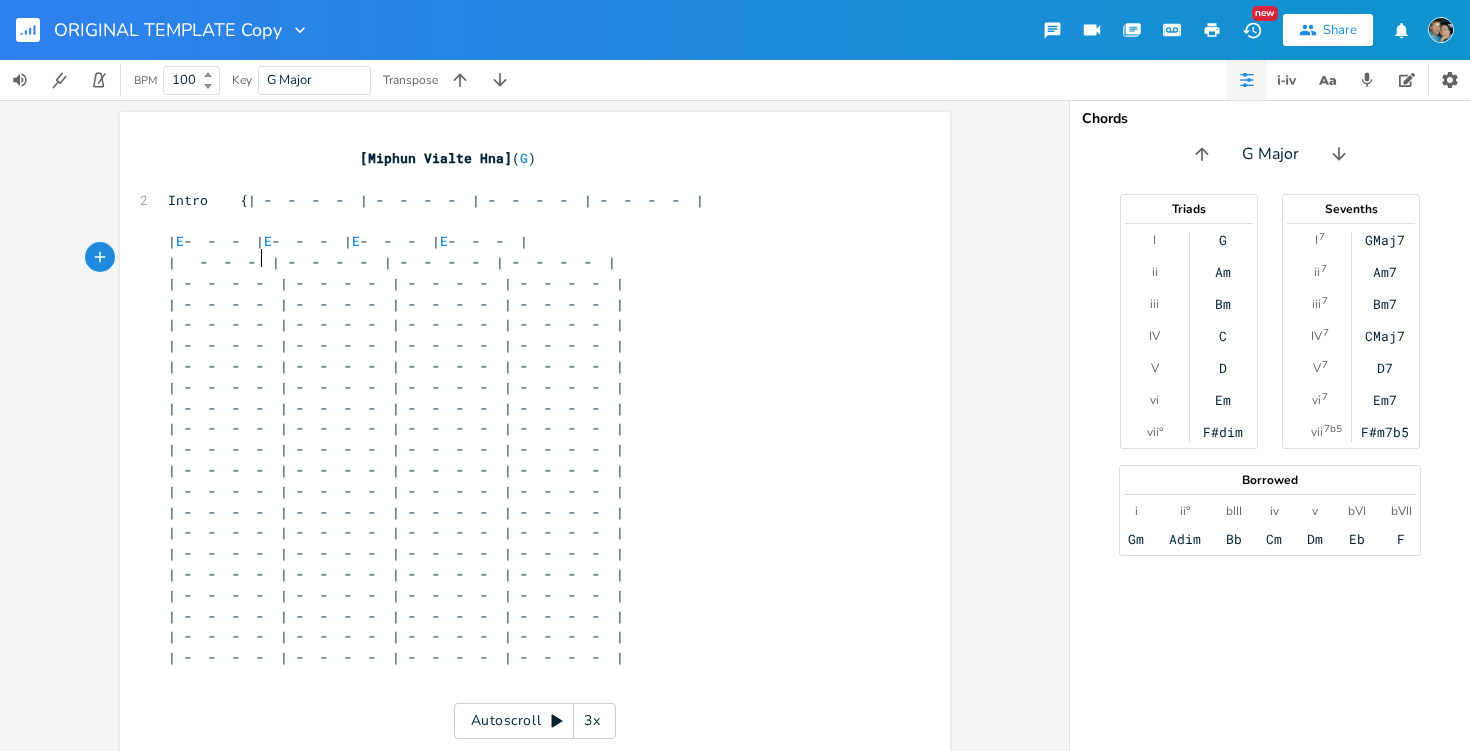 type on "A" 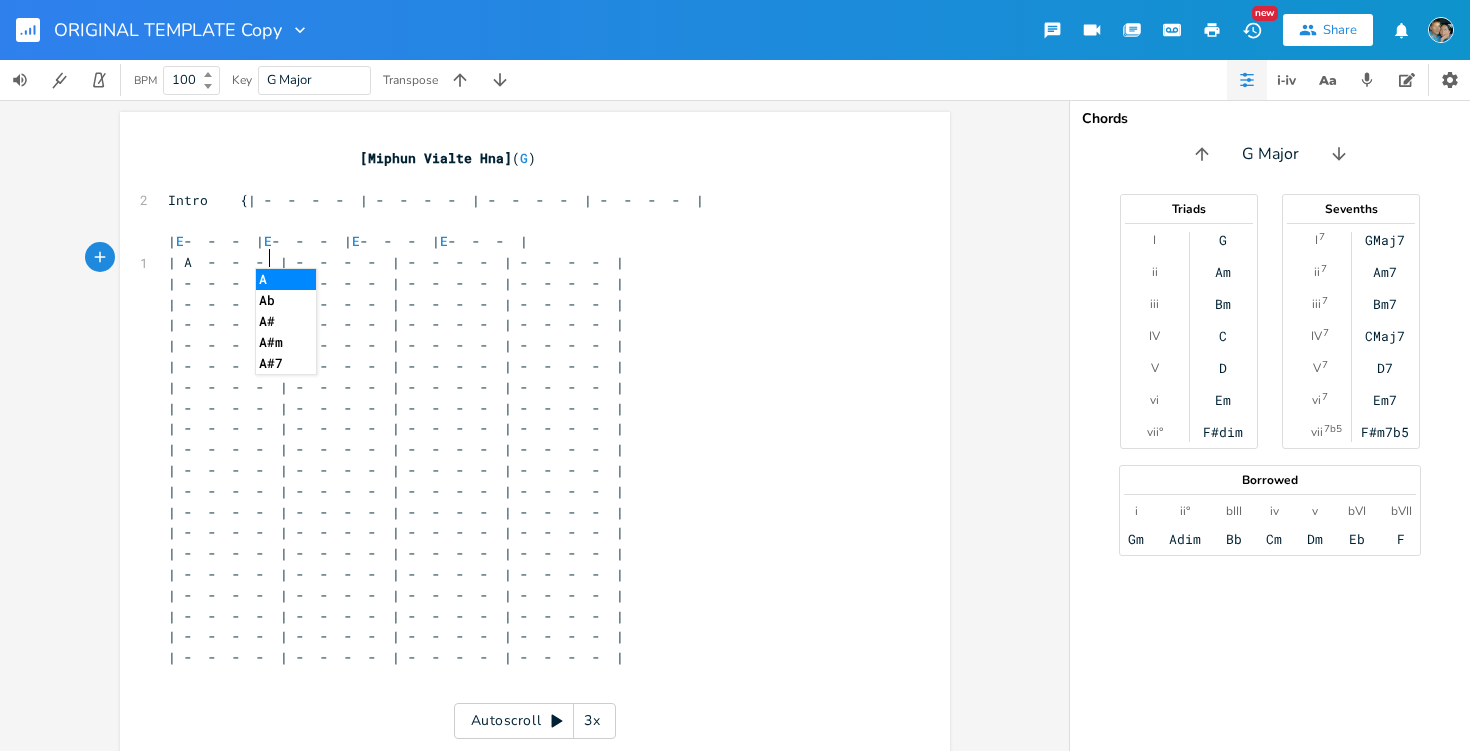 click on "| A  -  -  -  | -  -  -  -  | -  -  -  -  | -  -  -  -  |" at bounding box center (396, 262) 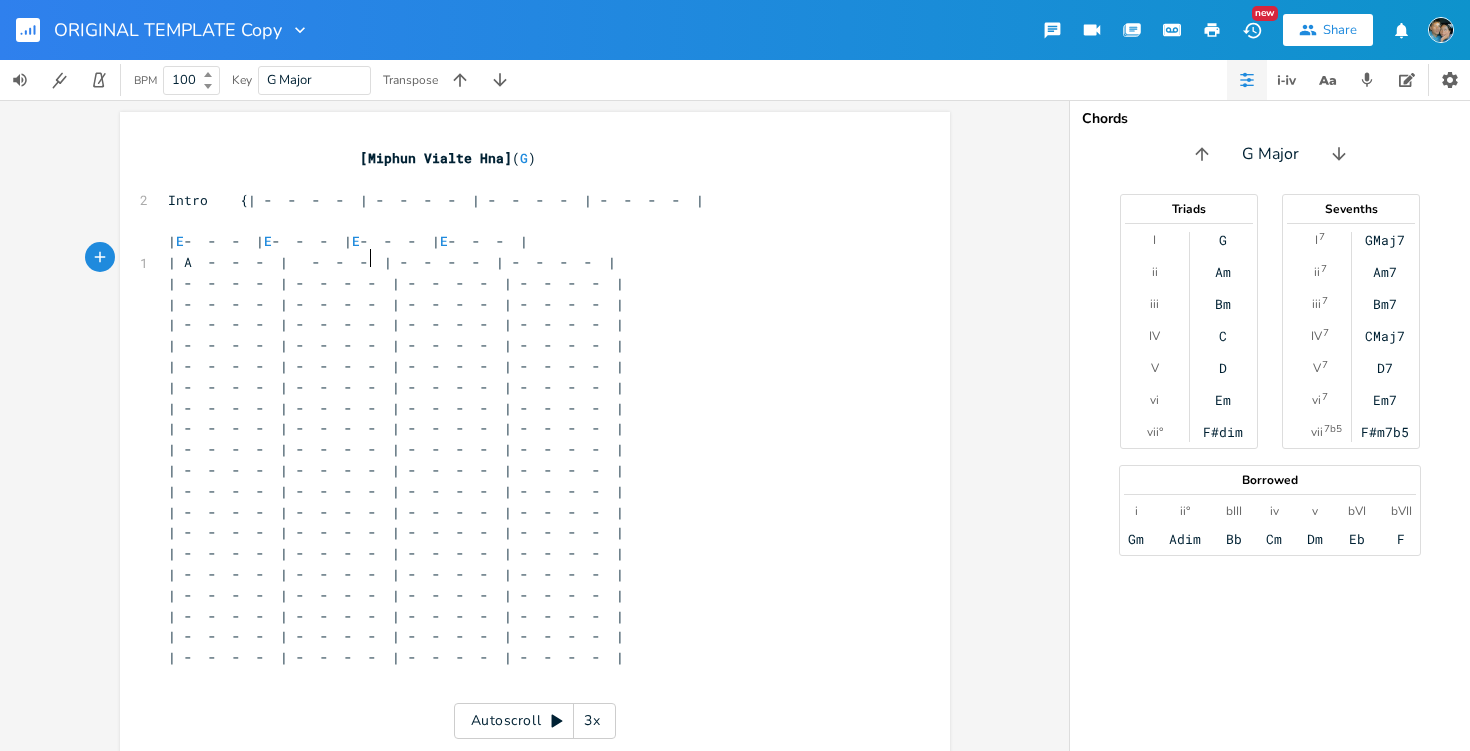 type on "A" 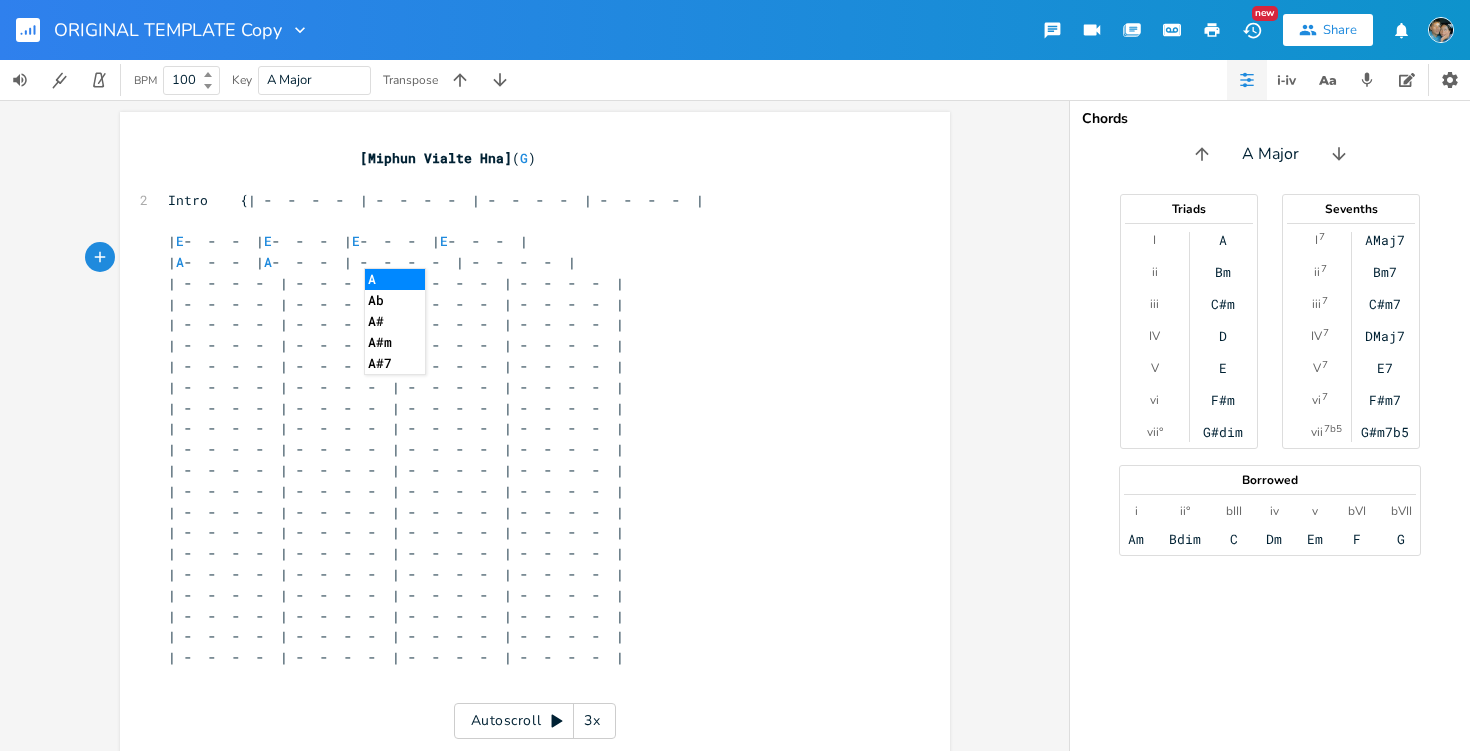 click on "|  A   -  -  -  |  A   -  -  -  | -  -  -  -  | -  -  -  -  |" at bounding box center [372, 262] 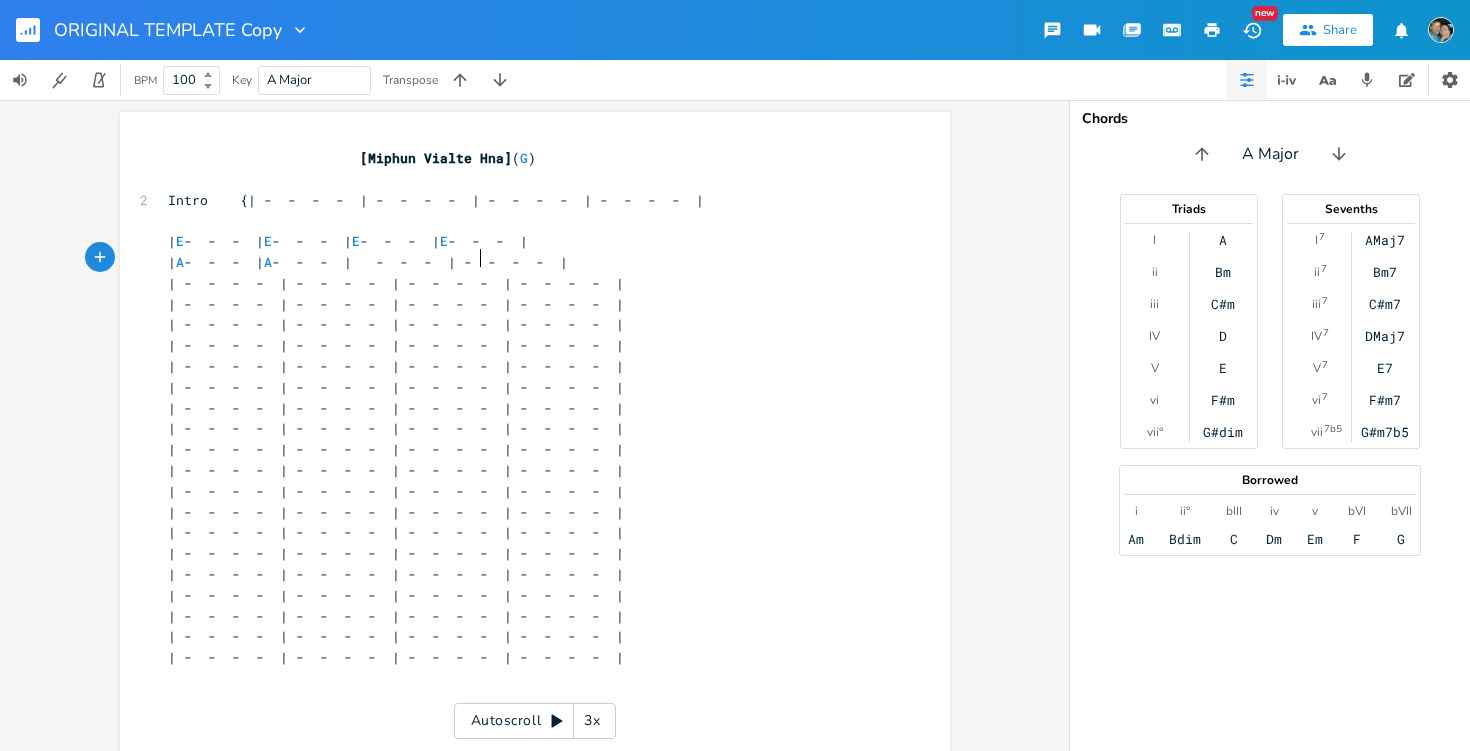 type on "E" 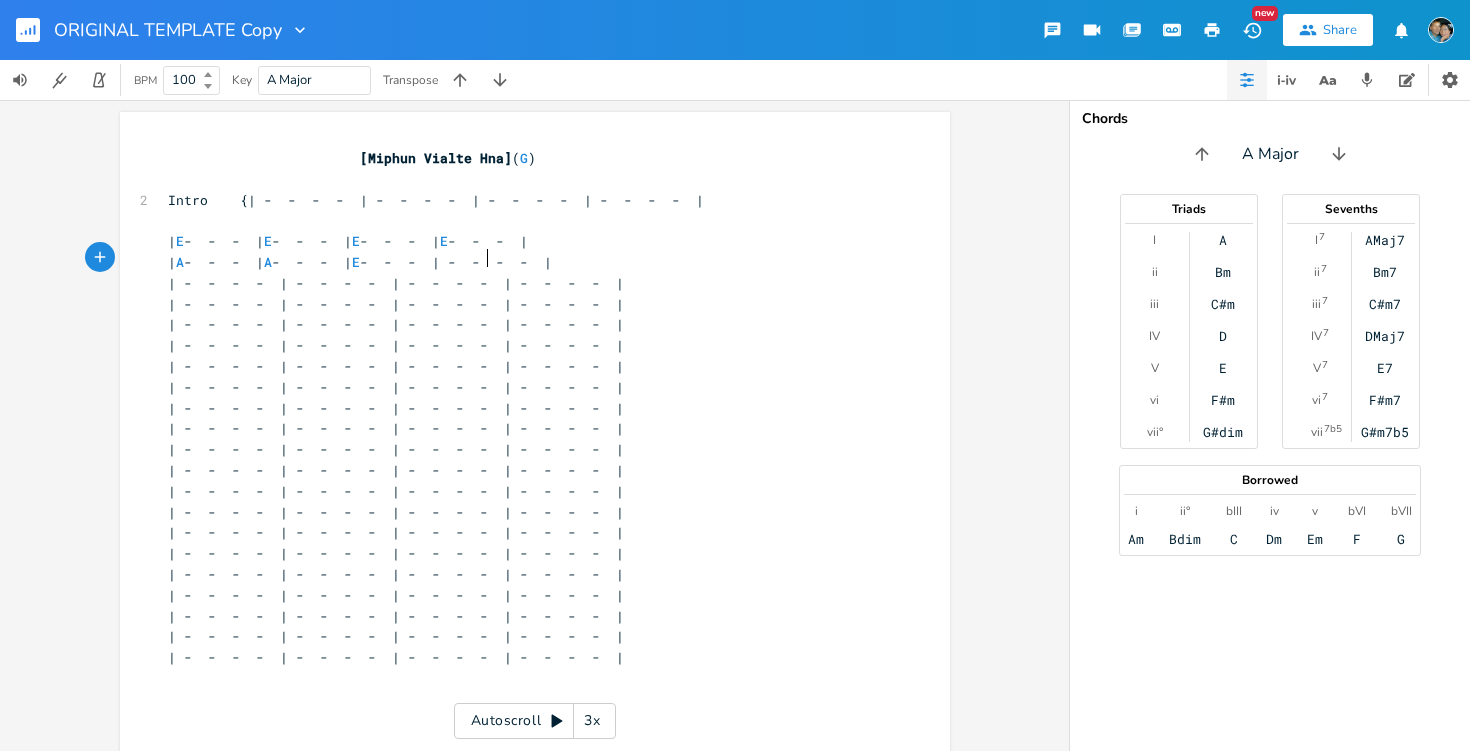 scroll, scrollTop: 0, scrollLeft: 6, axis: horizontal 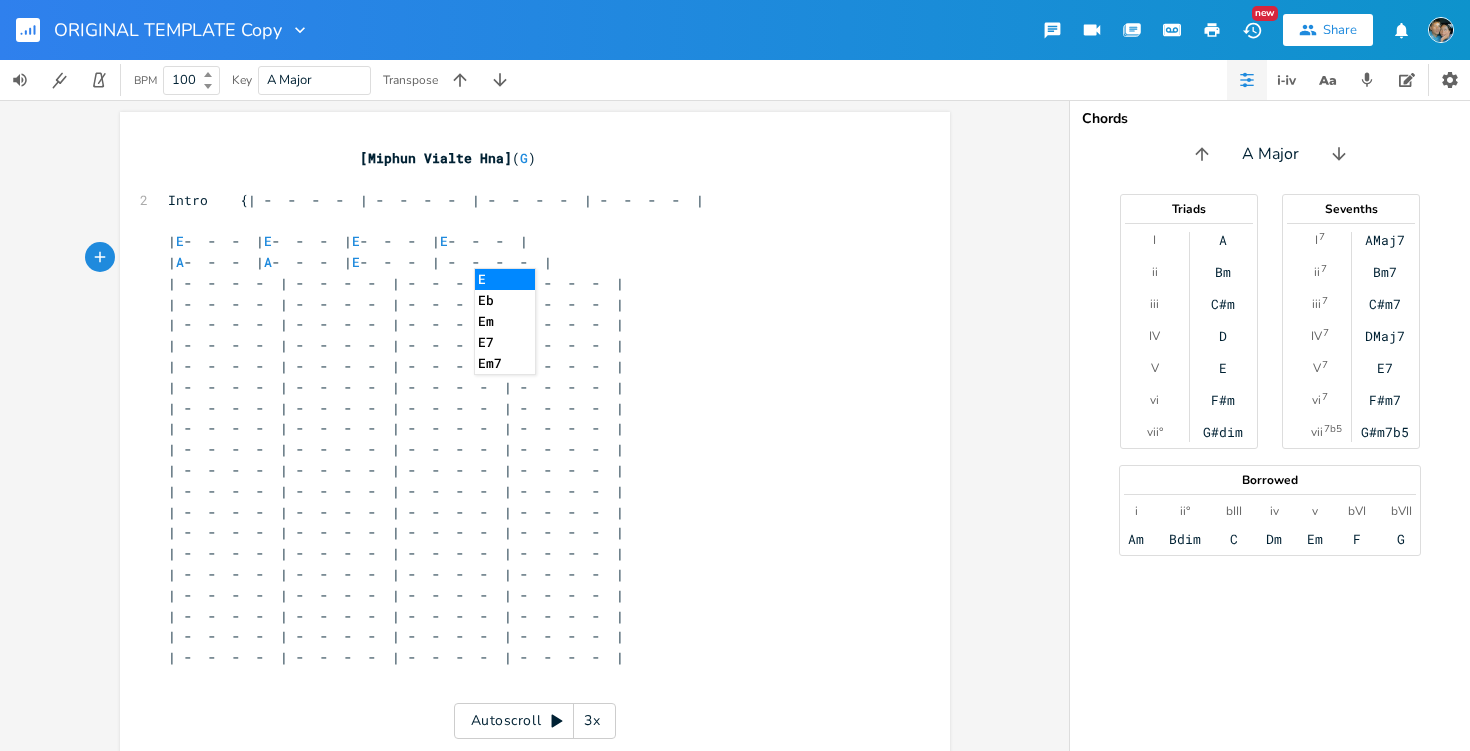 click on "|  A   -  -  -  |  A   -  -  -  |  E   -  -  -  | -  -  -  -  |" at bounding box center [360, 262] 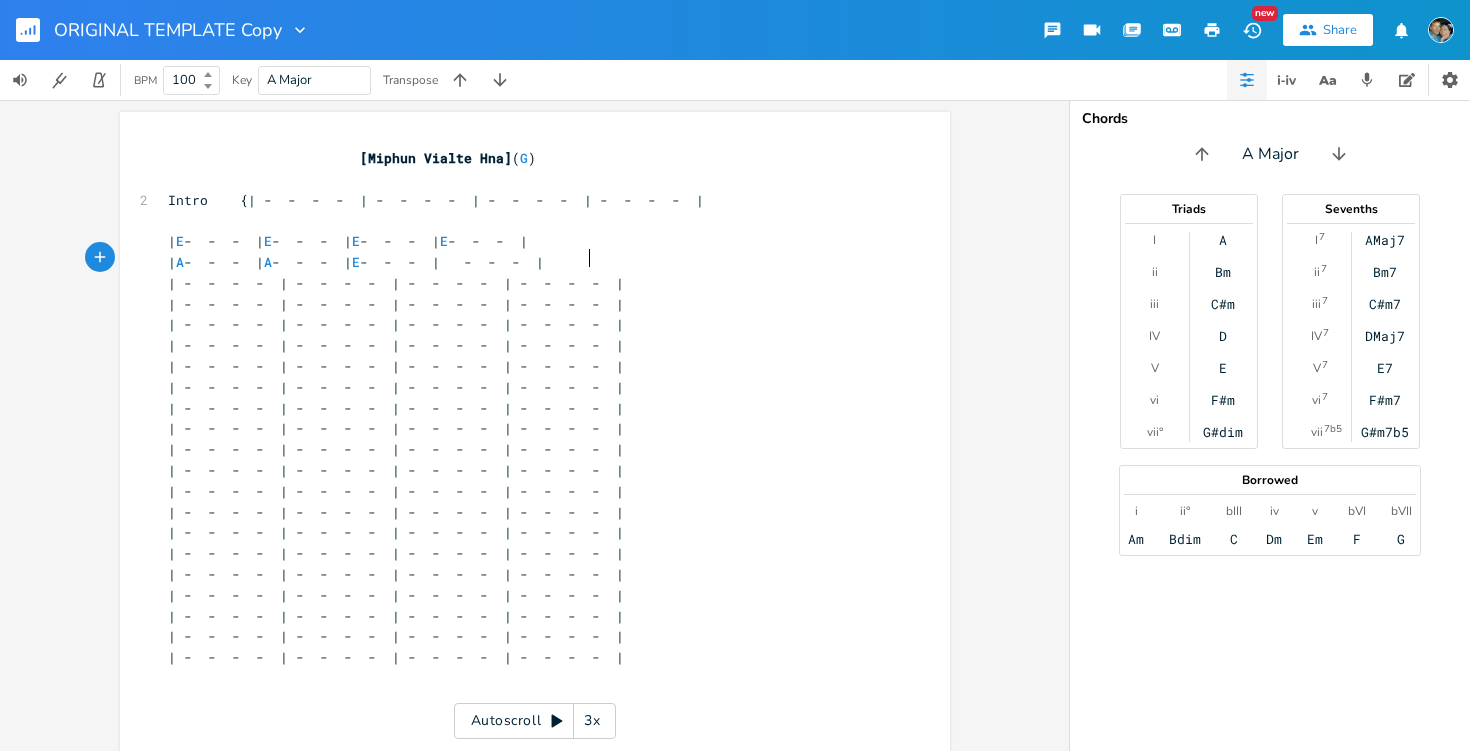 type on "B" 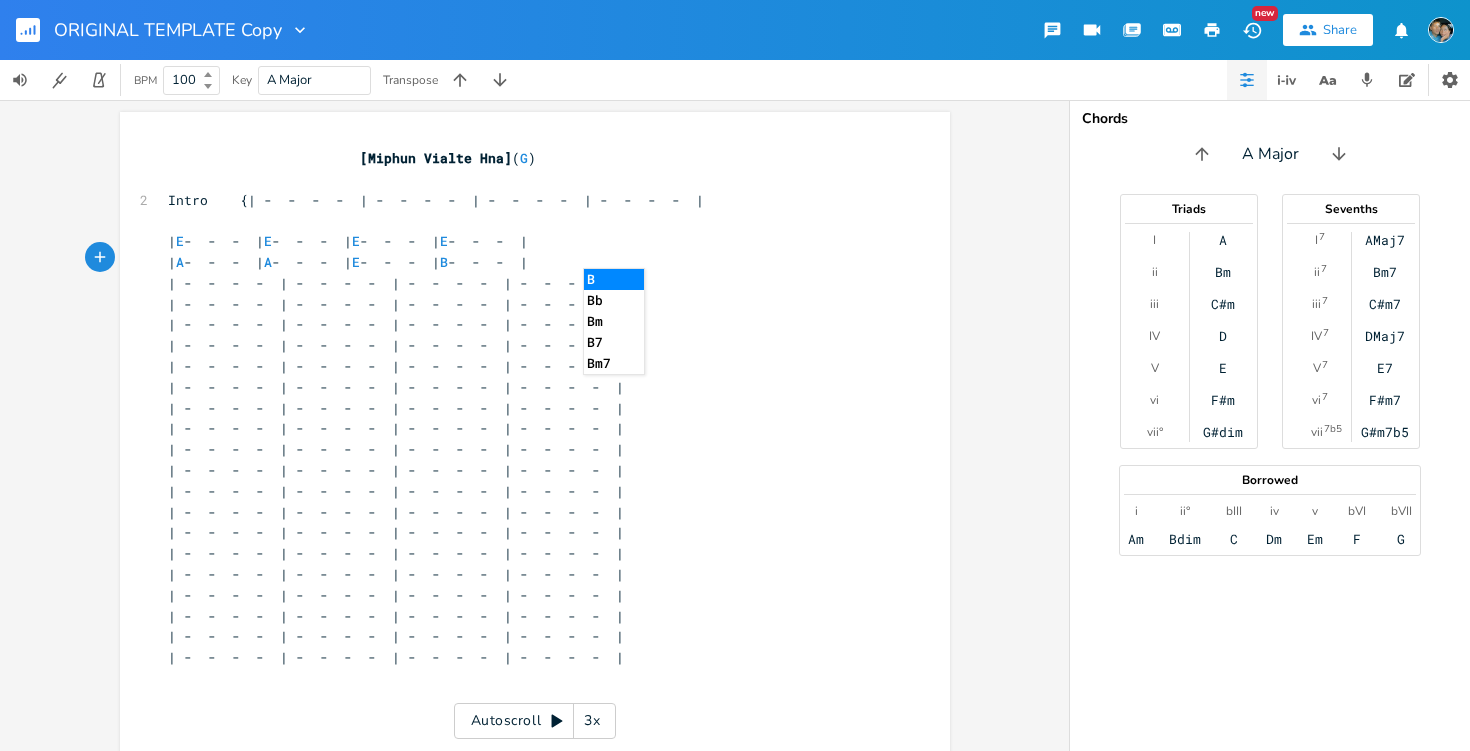 click on "| -  -  -  -  | -  -  -  -  | -  -  -  -  | -  -  -  -  |" at bounding box center (396, 283) 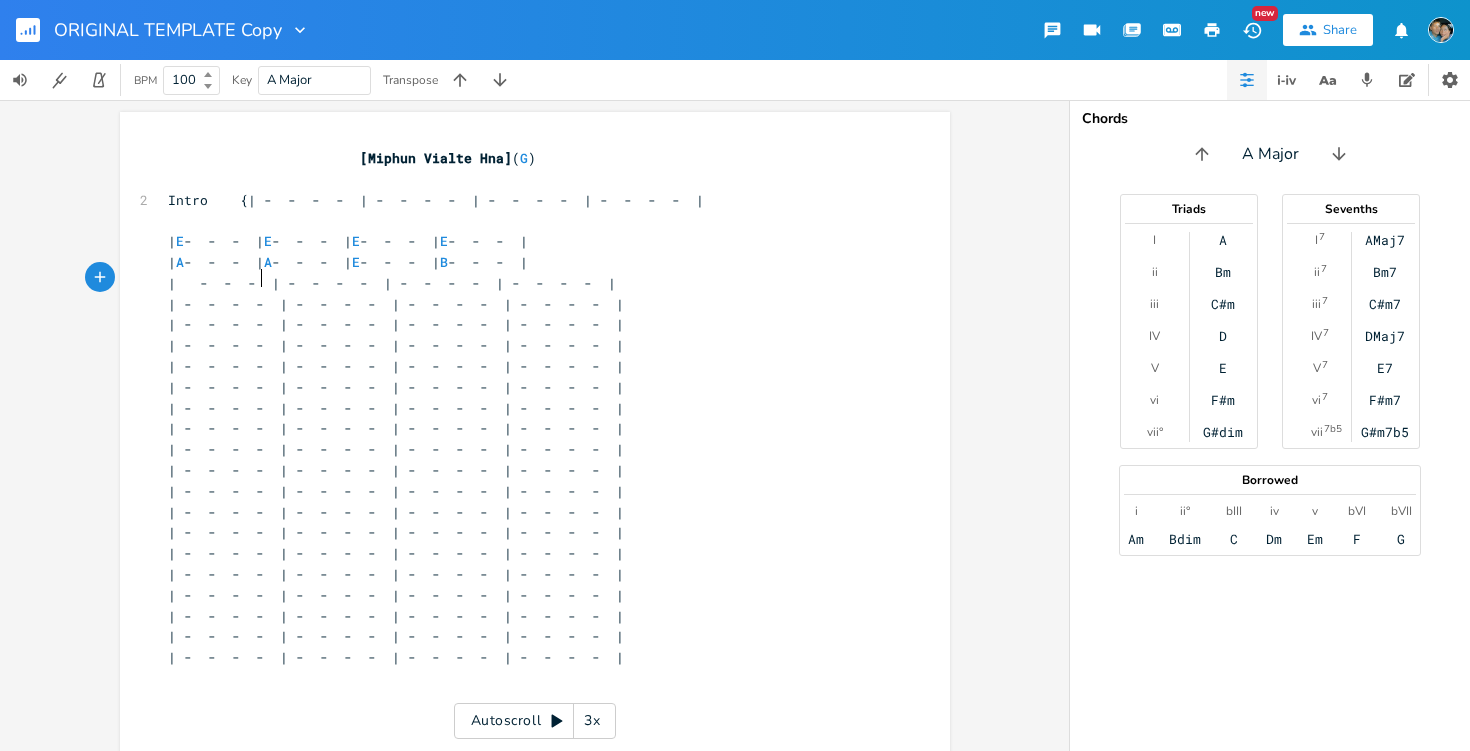 type on "A" 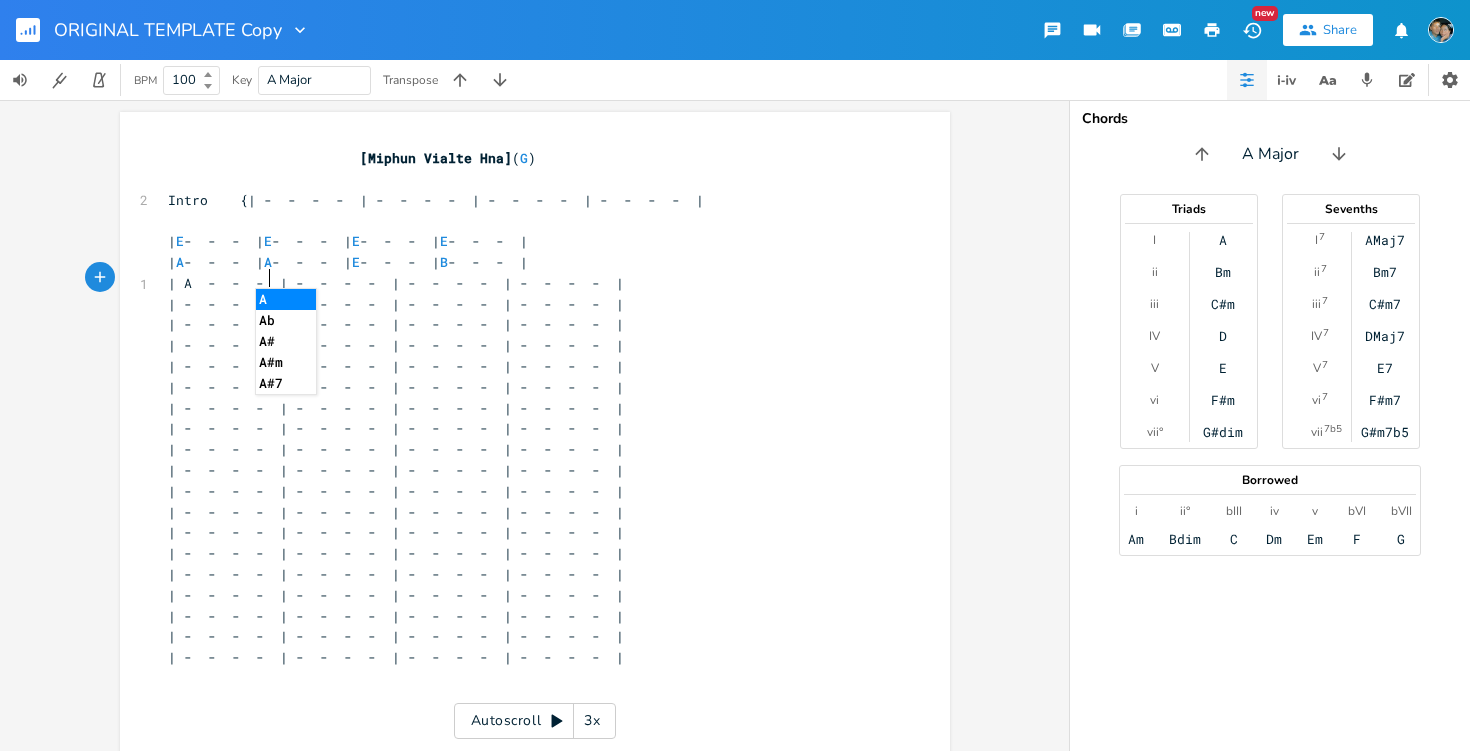click on "| -  -  -  -  | -  -  -  -  | -  -  -  -  | -  -  -  -  |" at bounding box center (396, 366) 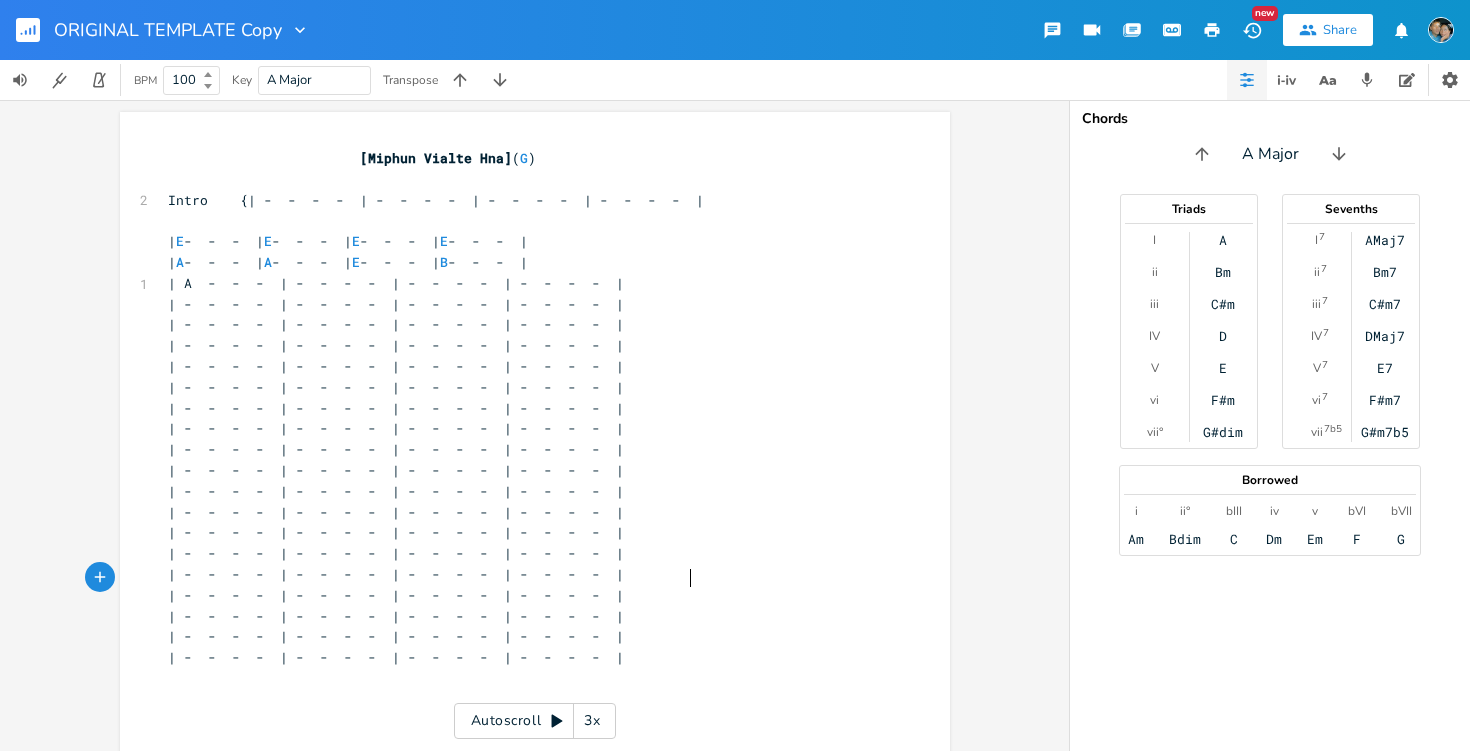 click on "| -  -  -  -  | -  -  -  -  | -  -  -  -  | -  -  -  -  |" at bounding box center [525, 595] 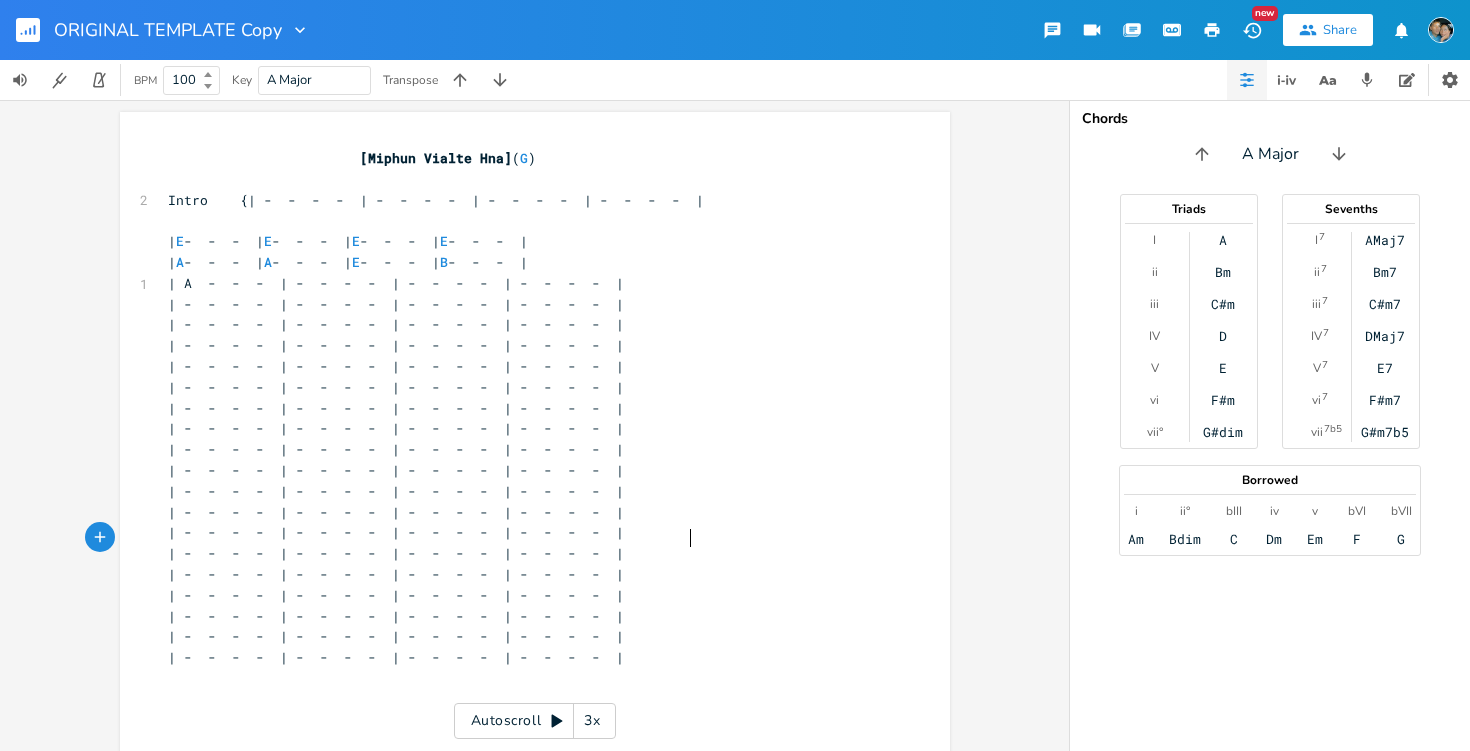 click on "| -  -  -  -  | -  -  -  -  | -  -  -  -  | -  -  -  -  |" at bounding box center (525, 553) 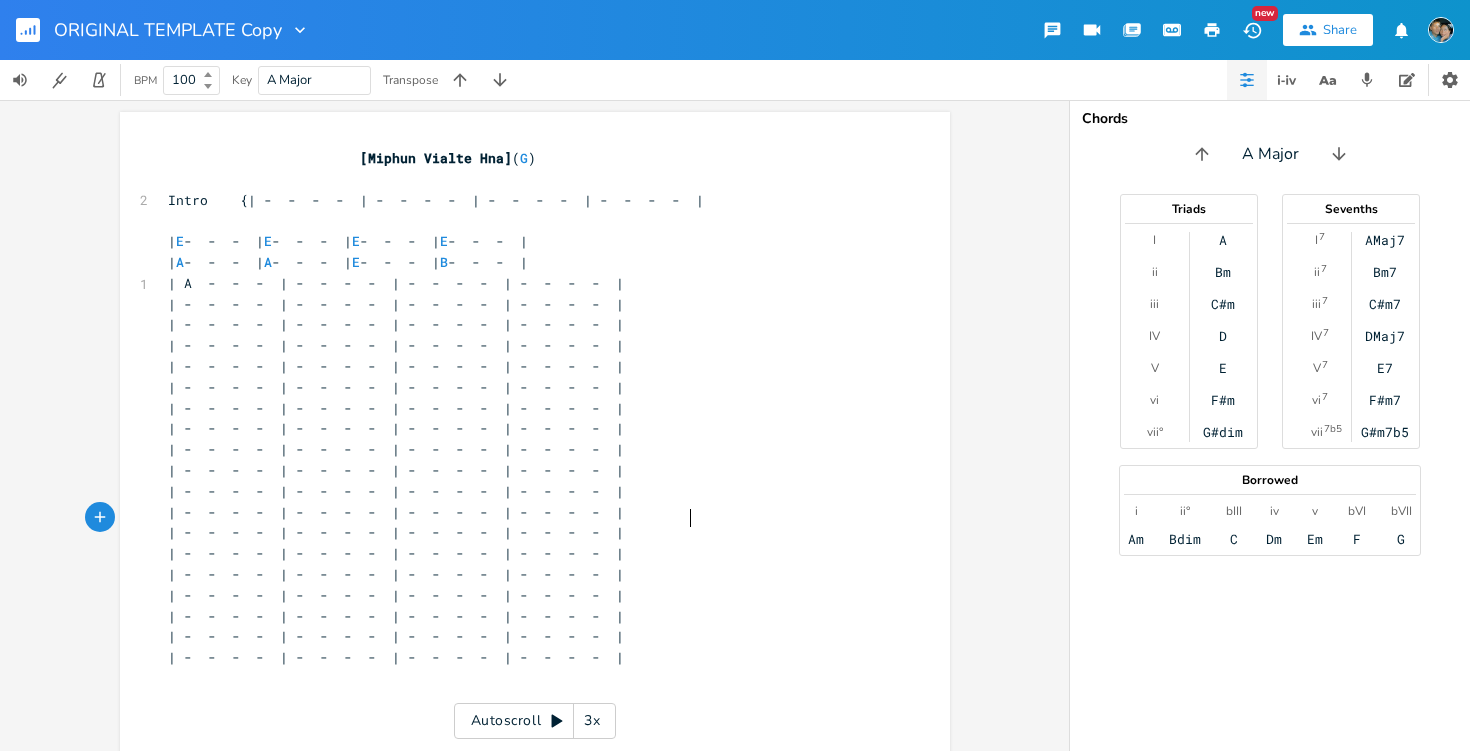 click on "| -  -  -  -  | -  -  -  -  | -  -  -  -  | -  -  -  -  |" at bounding box center (525, 532) 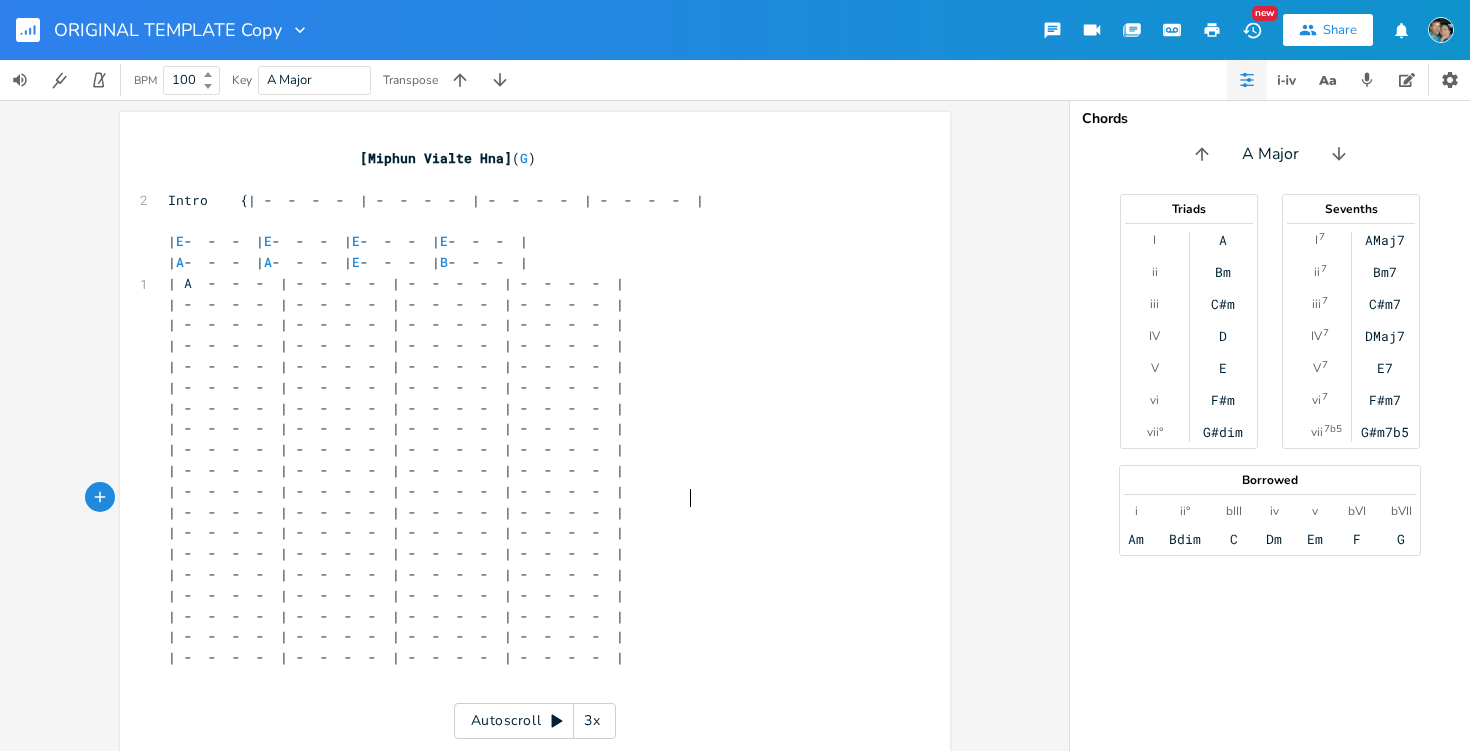 click on "| -  -  -  -  | -  -  -  -  | -  -  -  -  | -  -  -  -  |" at bounding box center [525, 491] 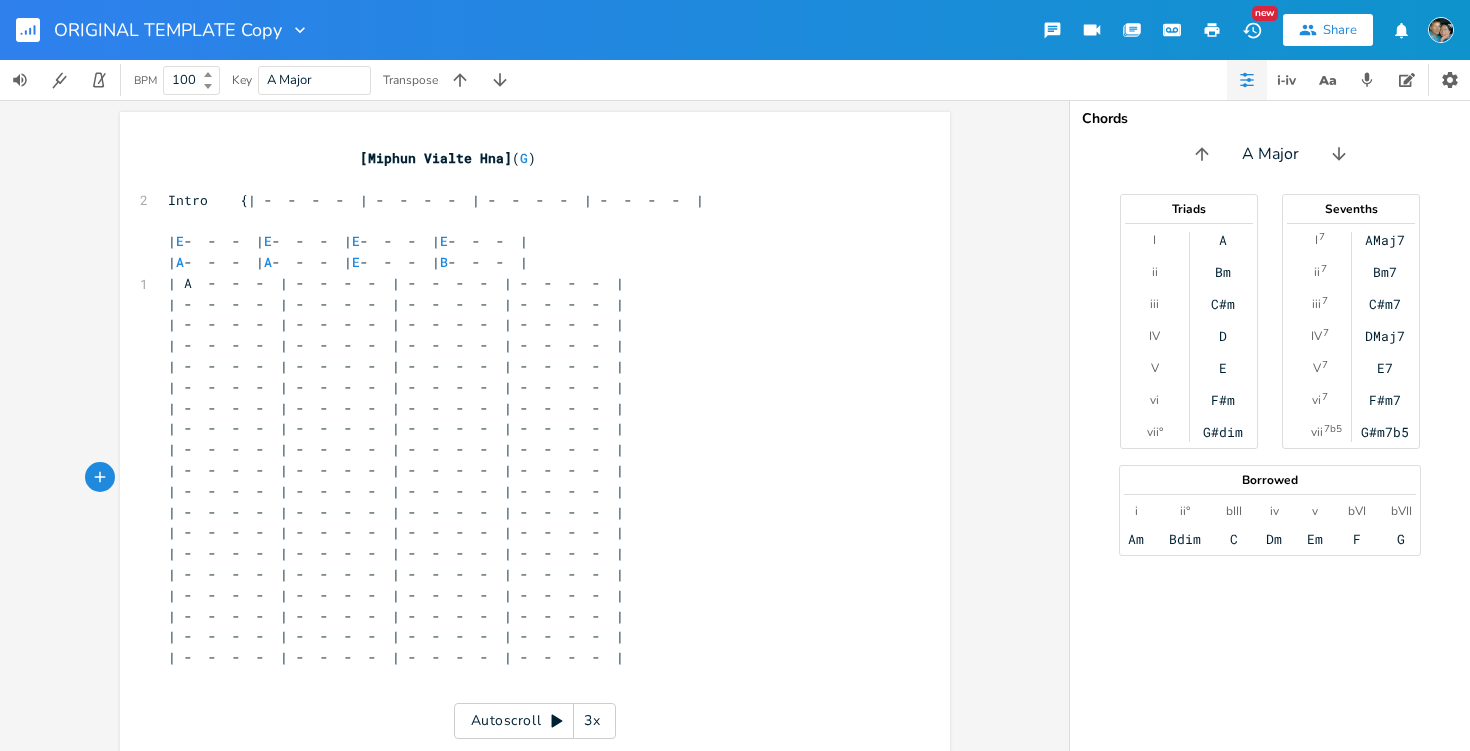 click on "| -  -  -  -  | -  -  -  -  | -  -  -  -  | -  -  -  -  |" at bounding box center [525, 470] 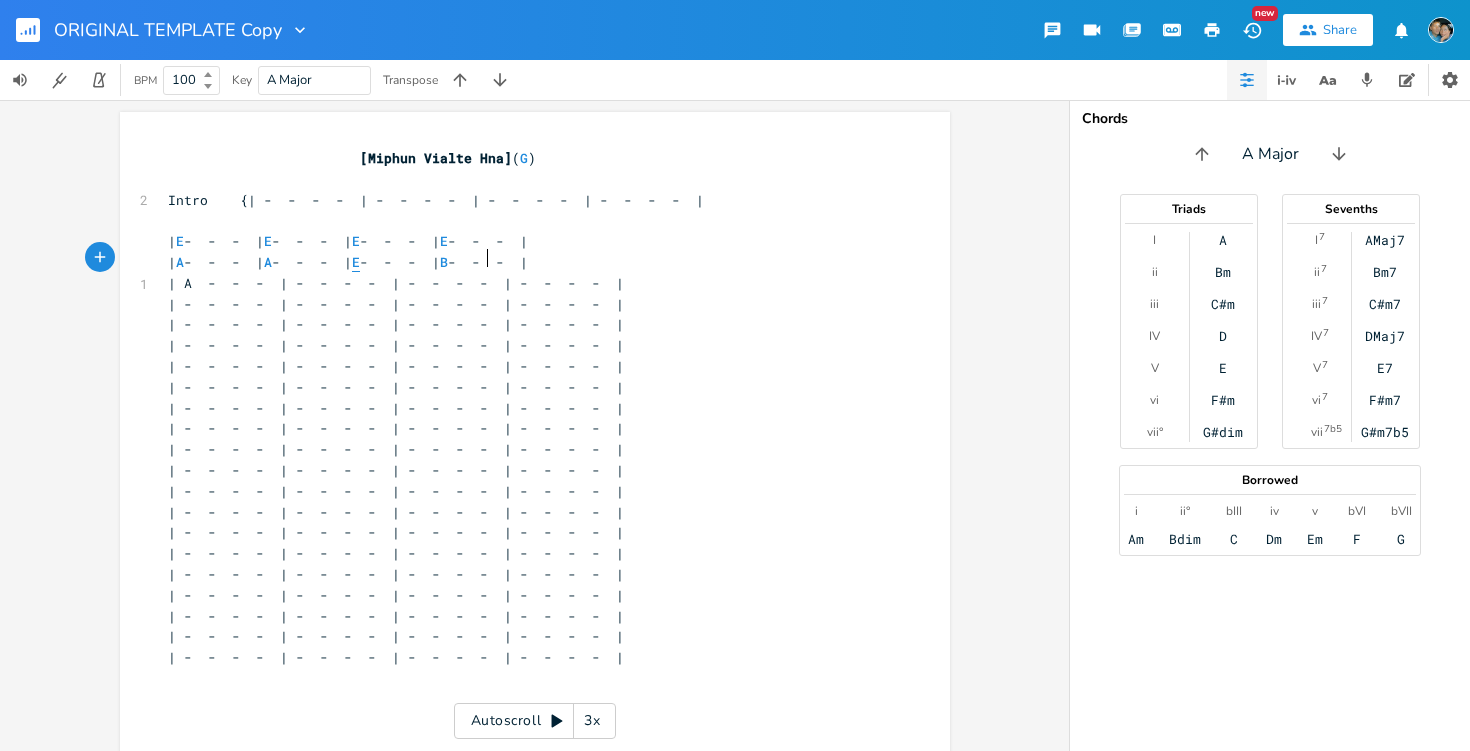 click on "E" at bounding box center (356, 262) 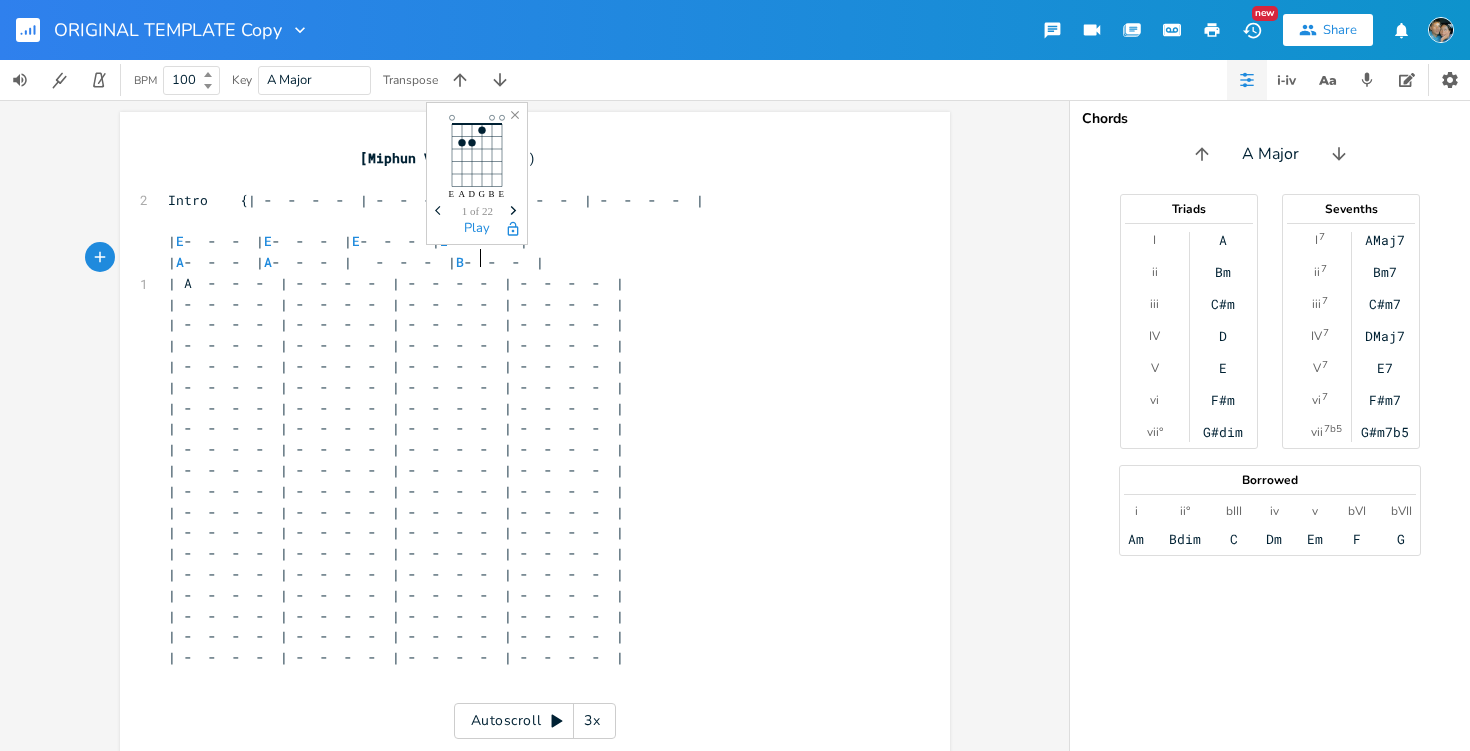 type on "A" 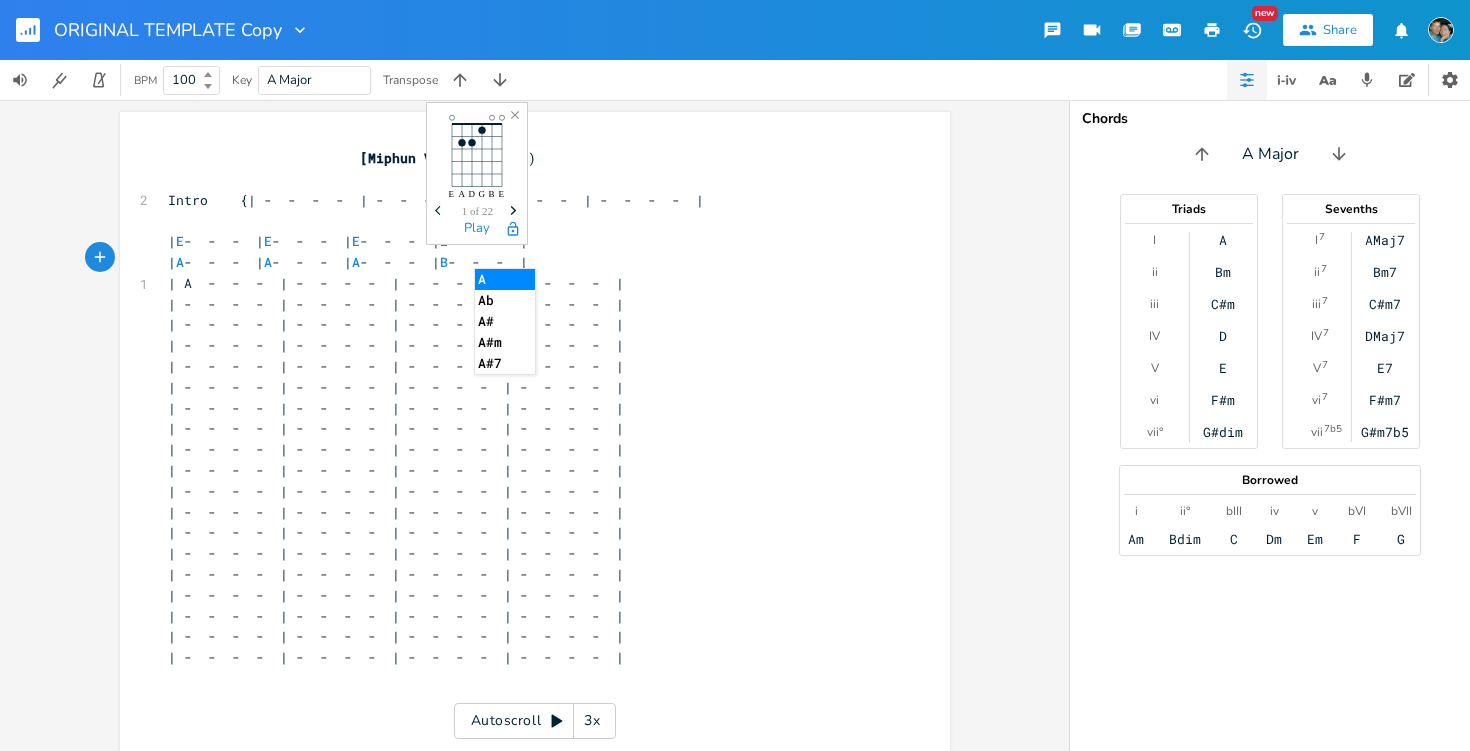 click on "|  A   -  -  -  |  A   -  -  -  |  A   -  -  -  |  B   -  -  -  |" at bounding box center [348, 262] 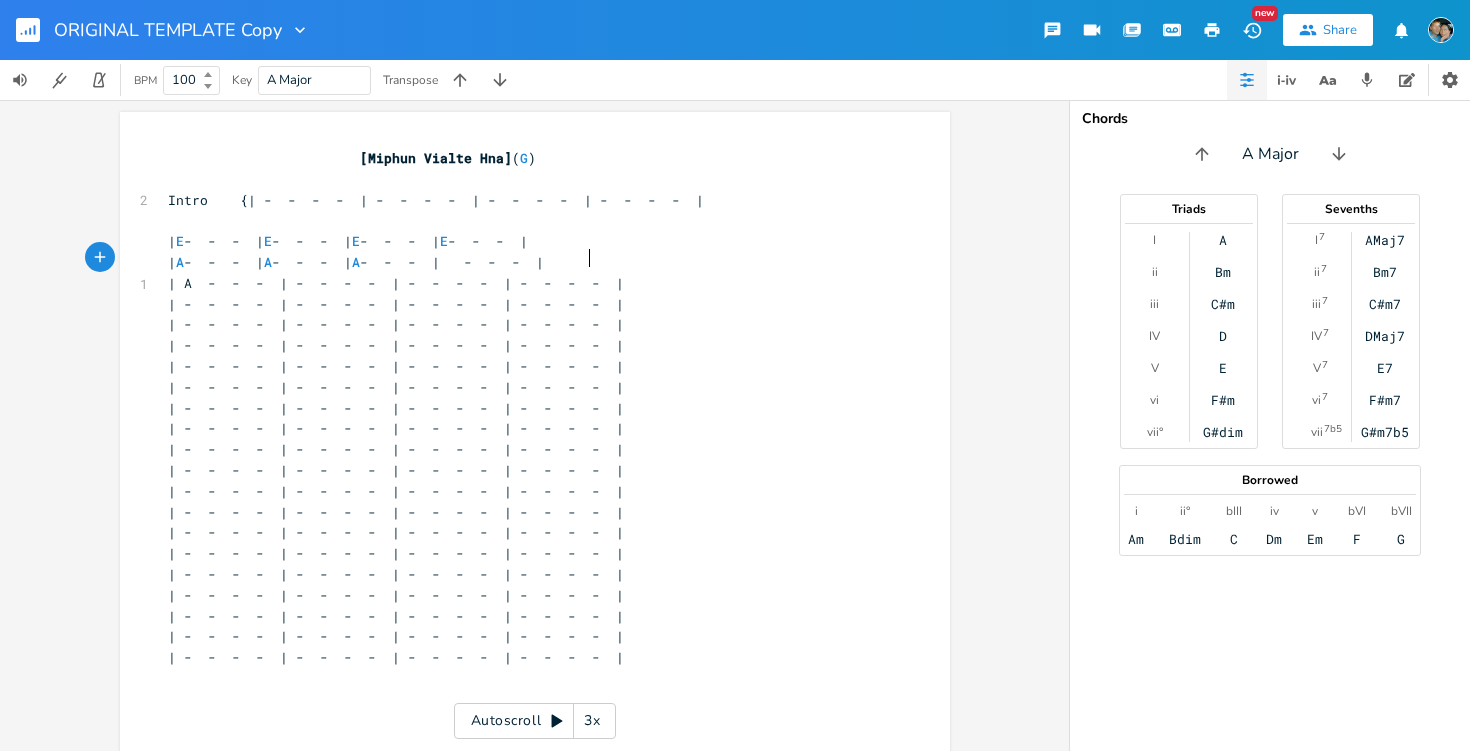 type on "E" 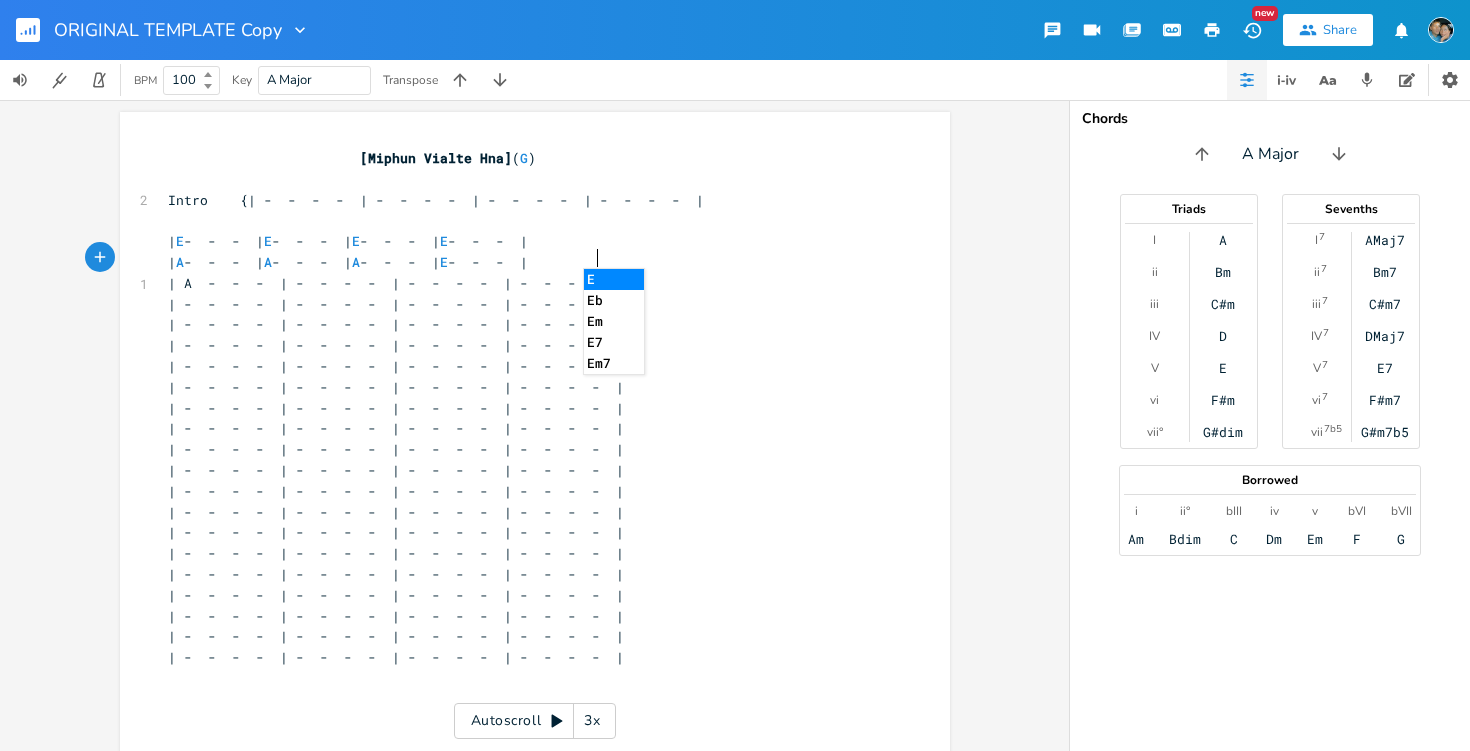 click on "| A  -  -  -  | -  -  -  -  | -  -  -  -  | -  -  -  -  |" at bounding box center (396, 283) 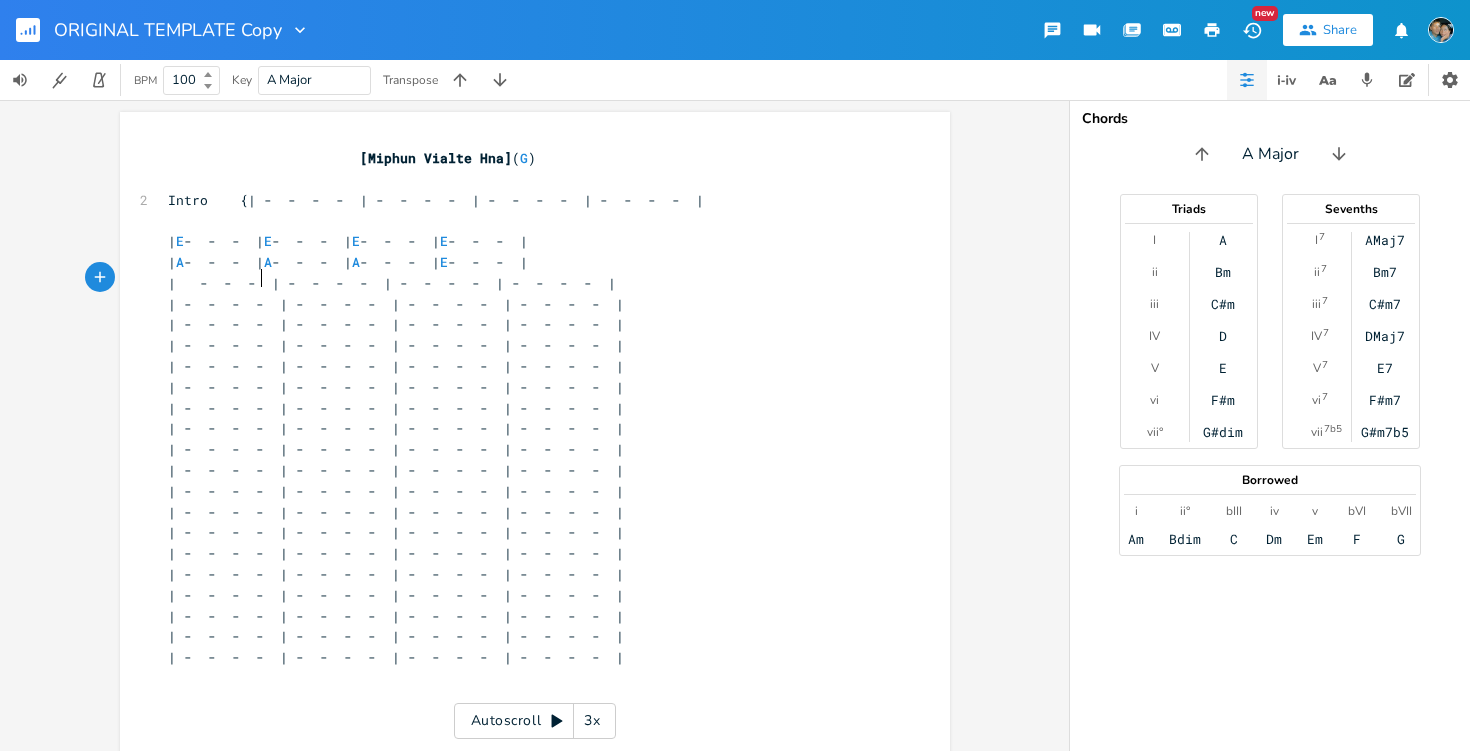 type on "B" 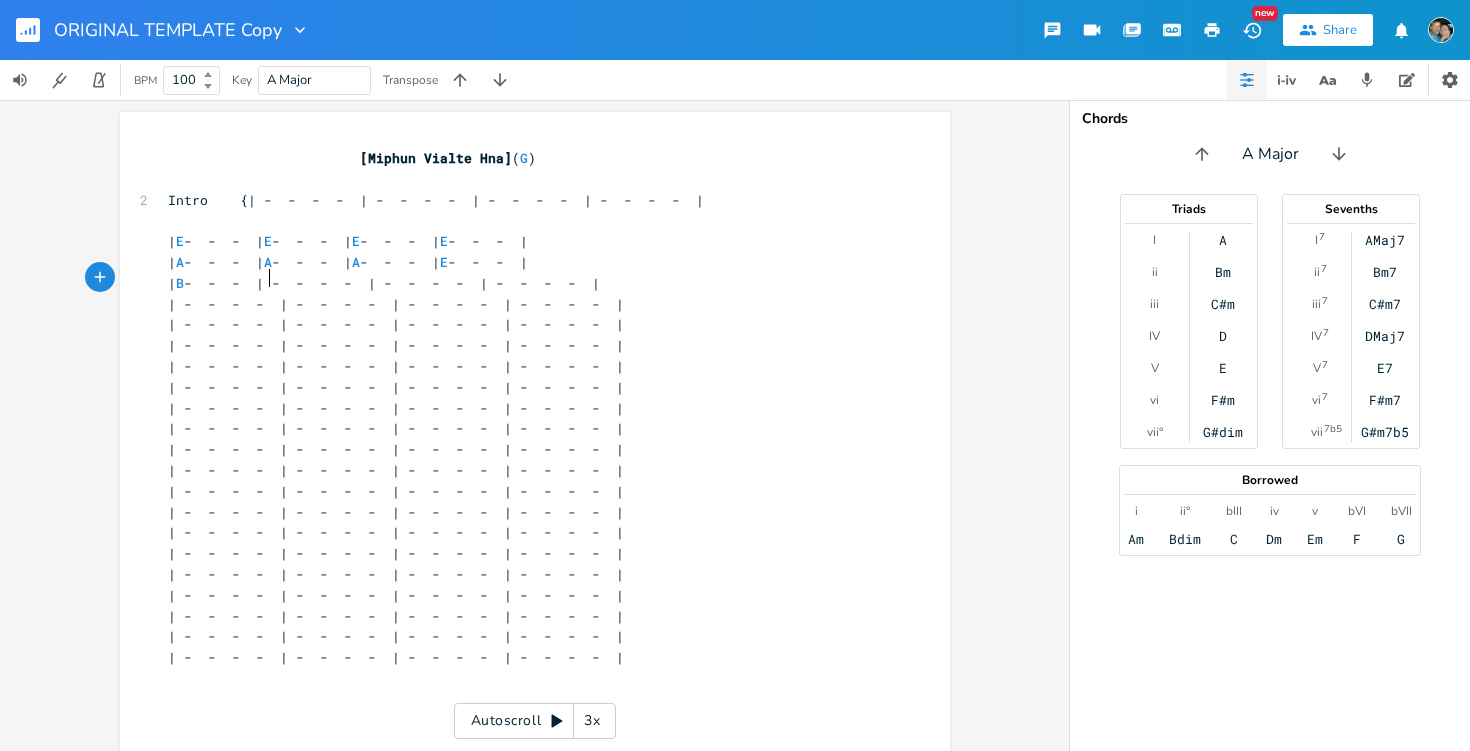 scroll, scrollTop: 0, scrollLeft: 8, axis: horizontal 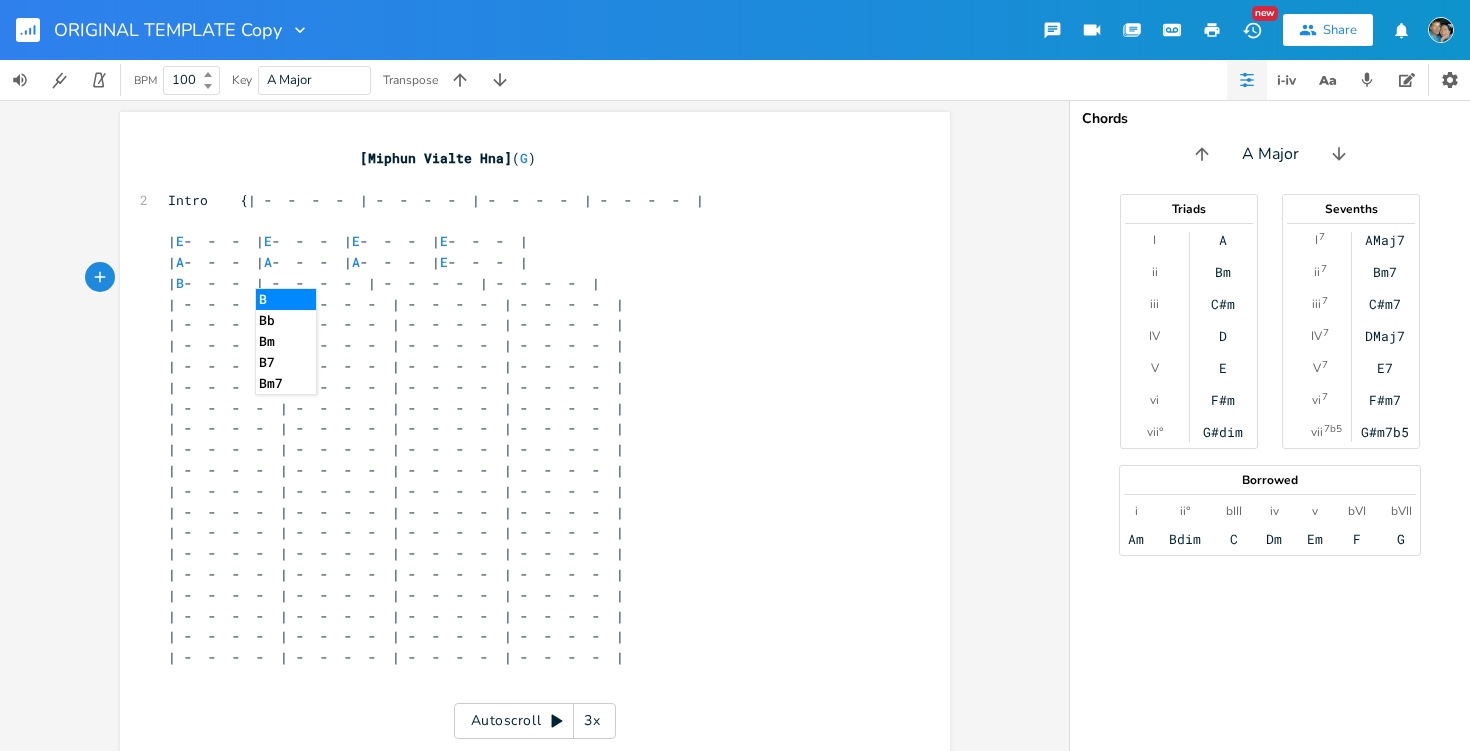 click on "| -  -  -  -  | -  -  -  -  | -  -  -  -  | -  -  -  -  |" at bounding box center [396, 408] 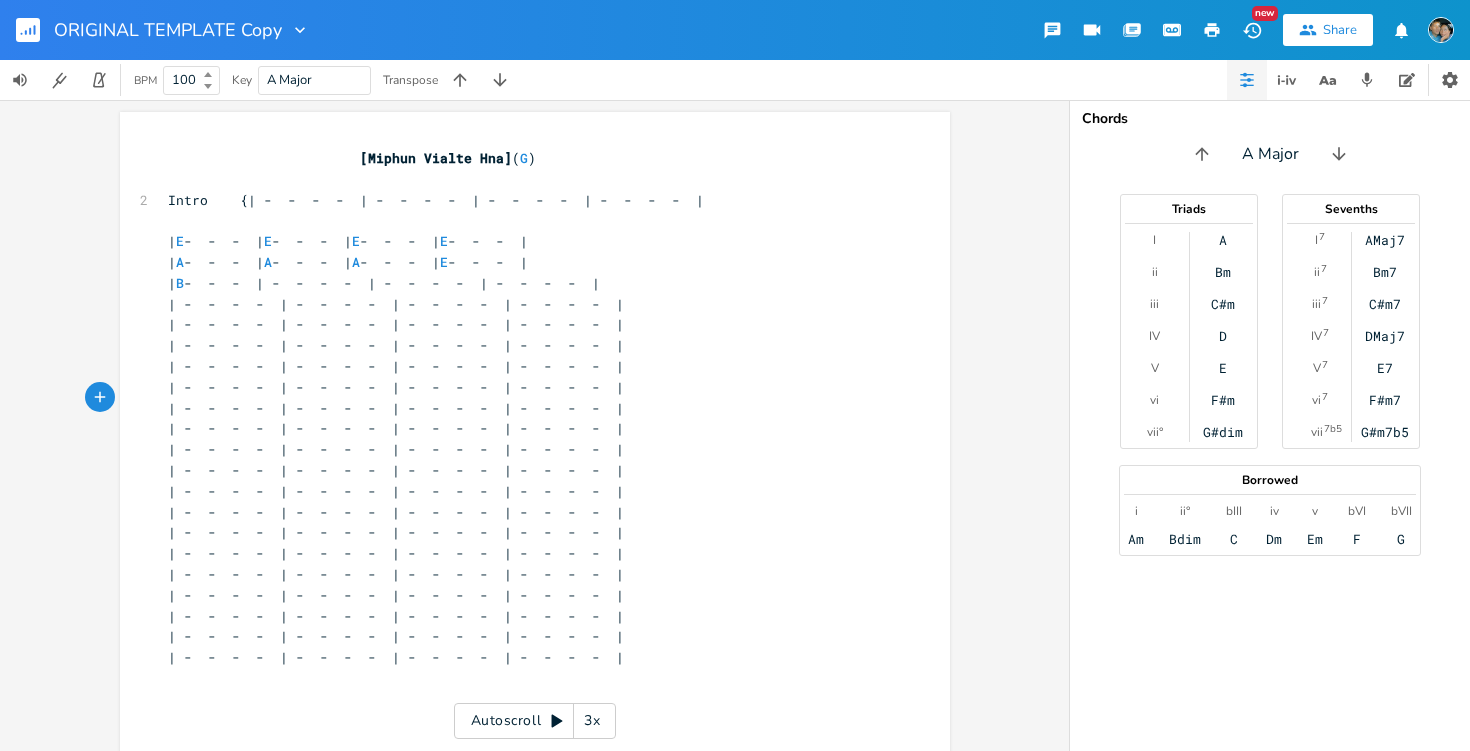 click on "| -  -  -  -  | -  -  -  -  | -  -  -  -  | -  -  -  -  |" at bounding box center [525, 428] 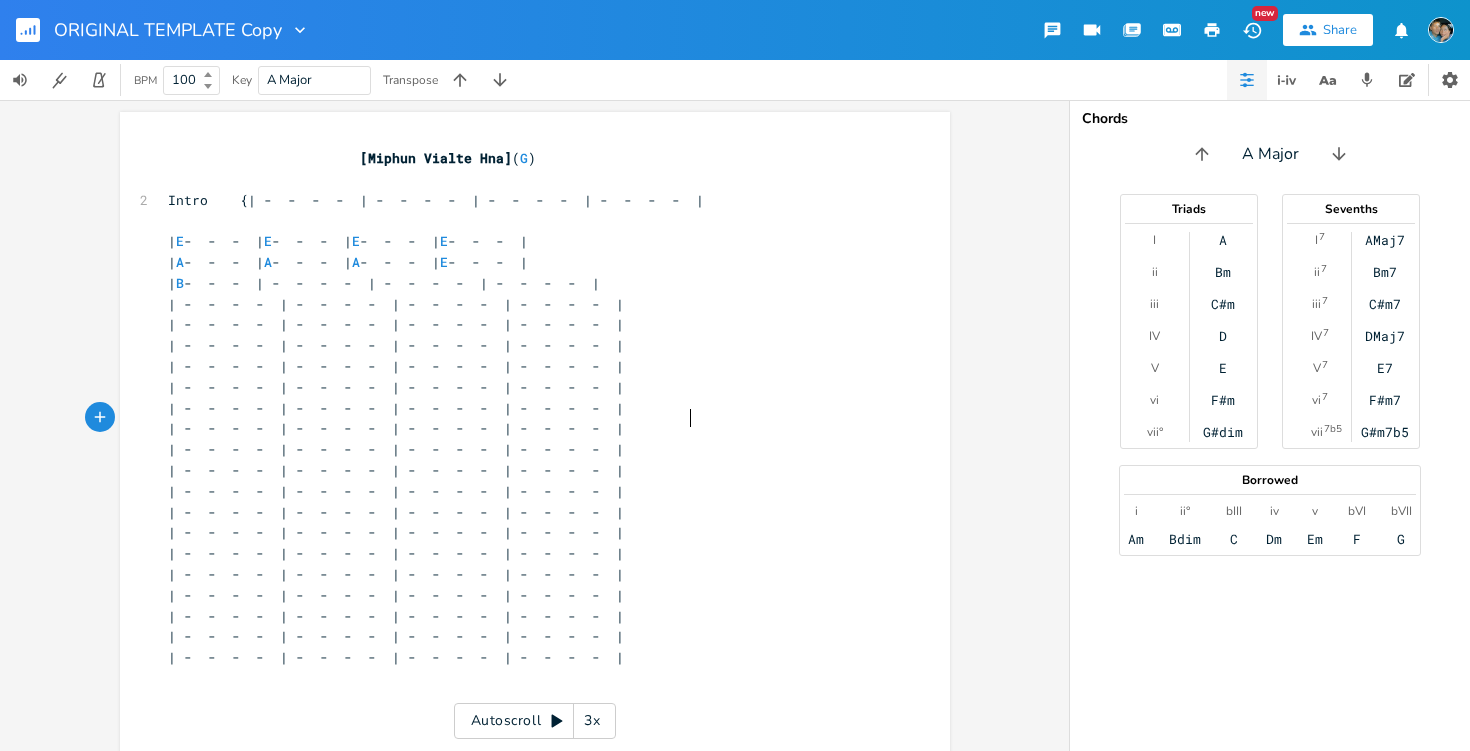 click on "| -  -  -  -  | -  -  -  -  | -  -  -  -  | -  -  -  -  |" at bounding box center (525, 408) 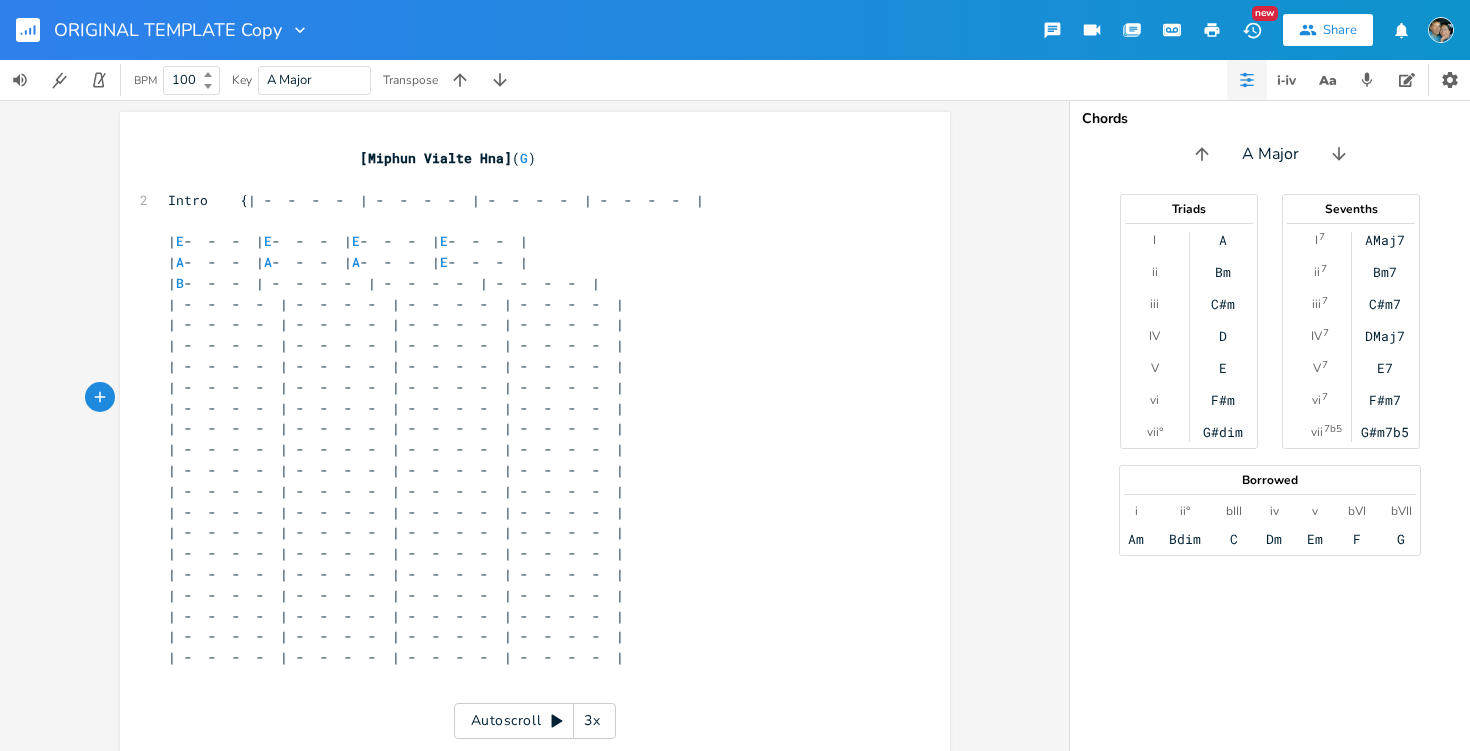 click on "| -  -  -  -  | -  -  -  -  | -  -  -  -  | -  -  -  -  |" at bounding box center (525, 304) 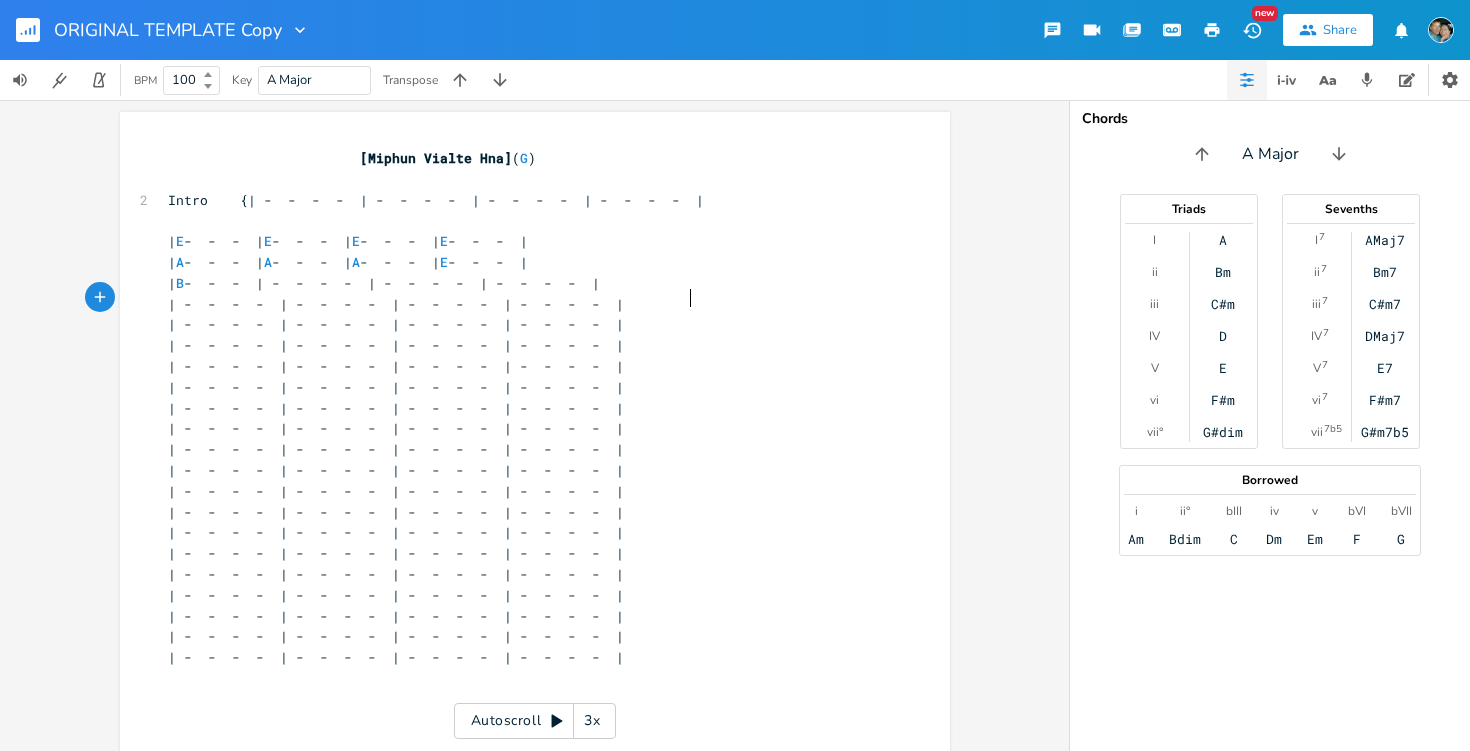 click on "|  B   -  -  -  | -  -  -  -  | -  -  -  -  | -  -  -  -  |" at bounding box center [525, 283] 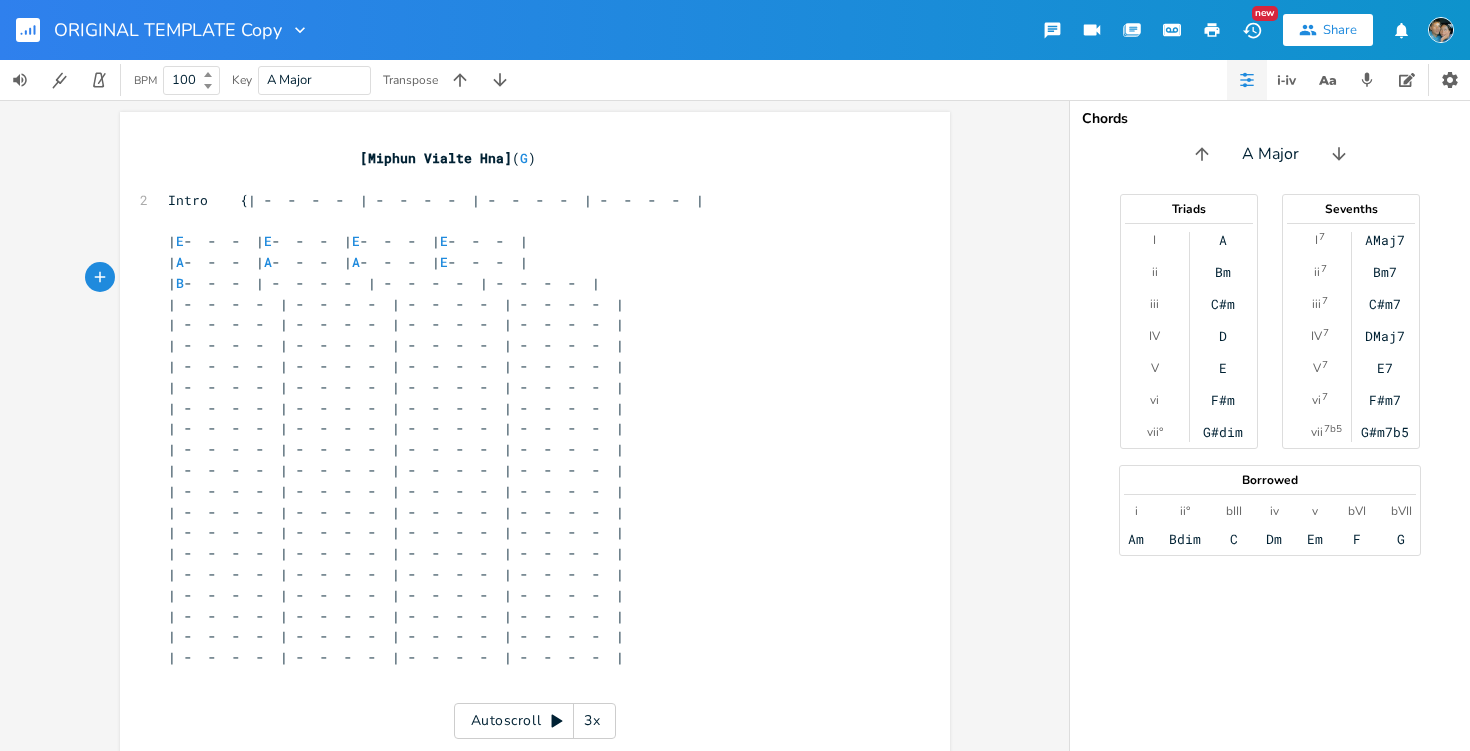 click on "|  A   -  -  -  |  A   -  -  -  |  A   -  -  -  |  E   -  -  -  |" at bounding box center (525, 262) 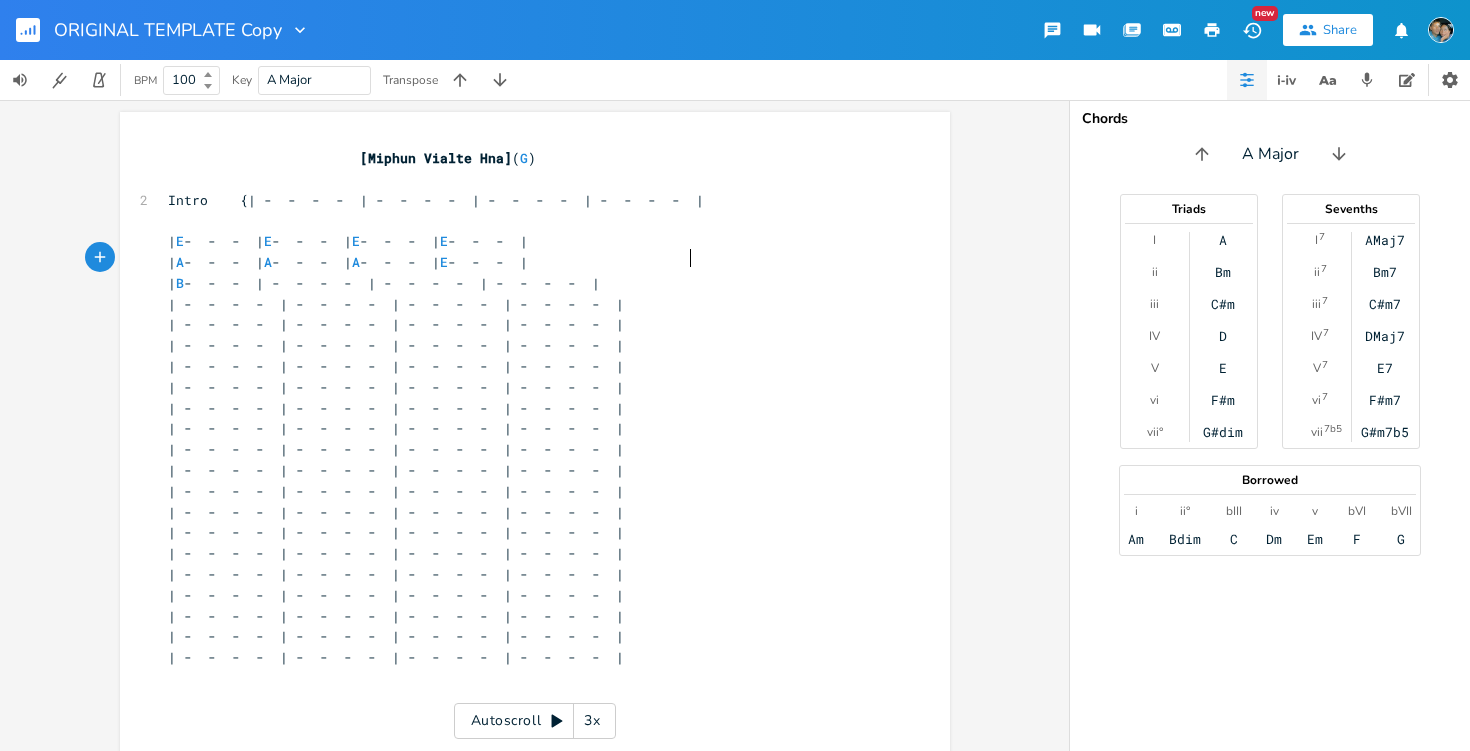 click on "|  E   -  -  -  |  E   -  -  -  |  E   -  -  -  |  E   -  -  -  |" at bounding box center [525, 241] 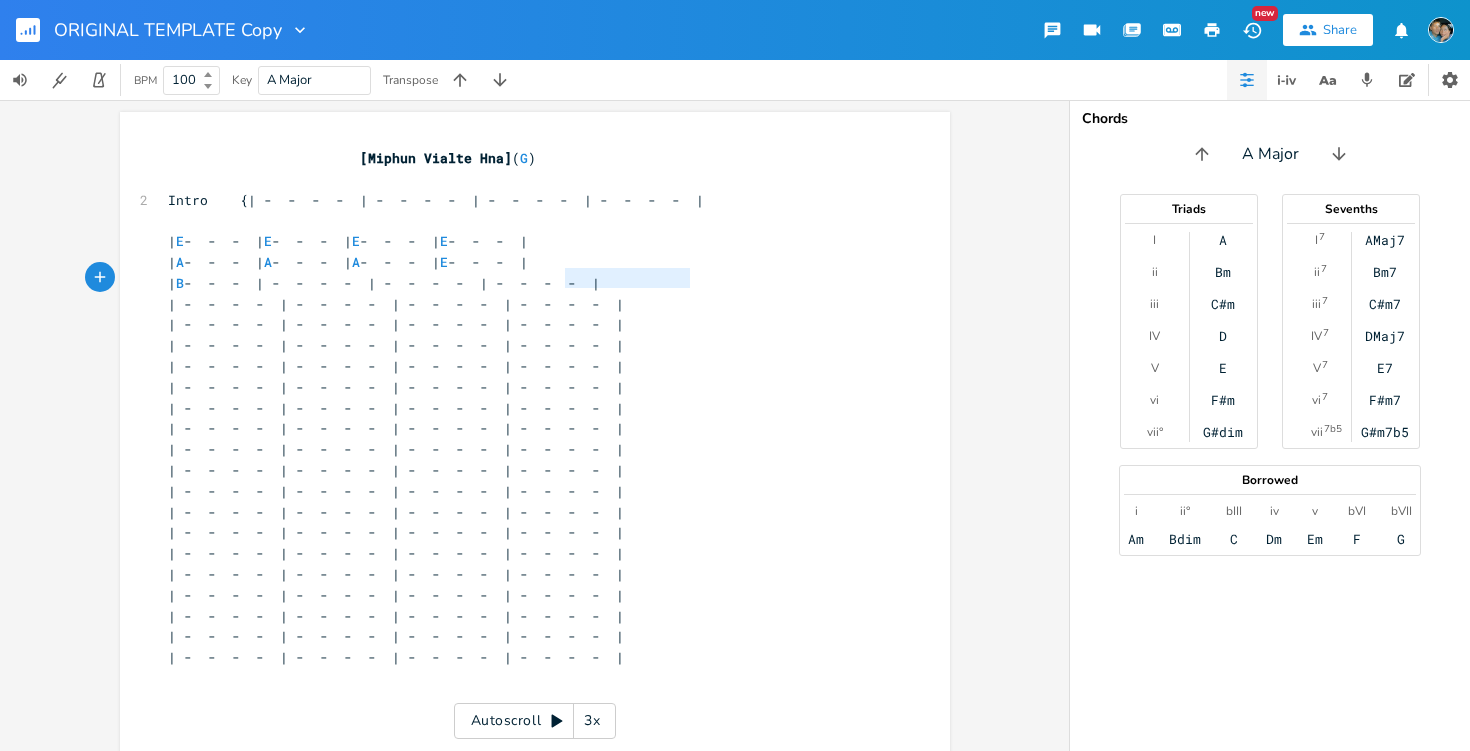 type on "|" 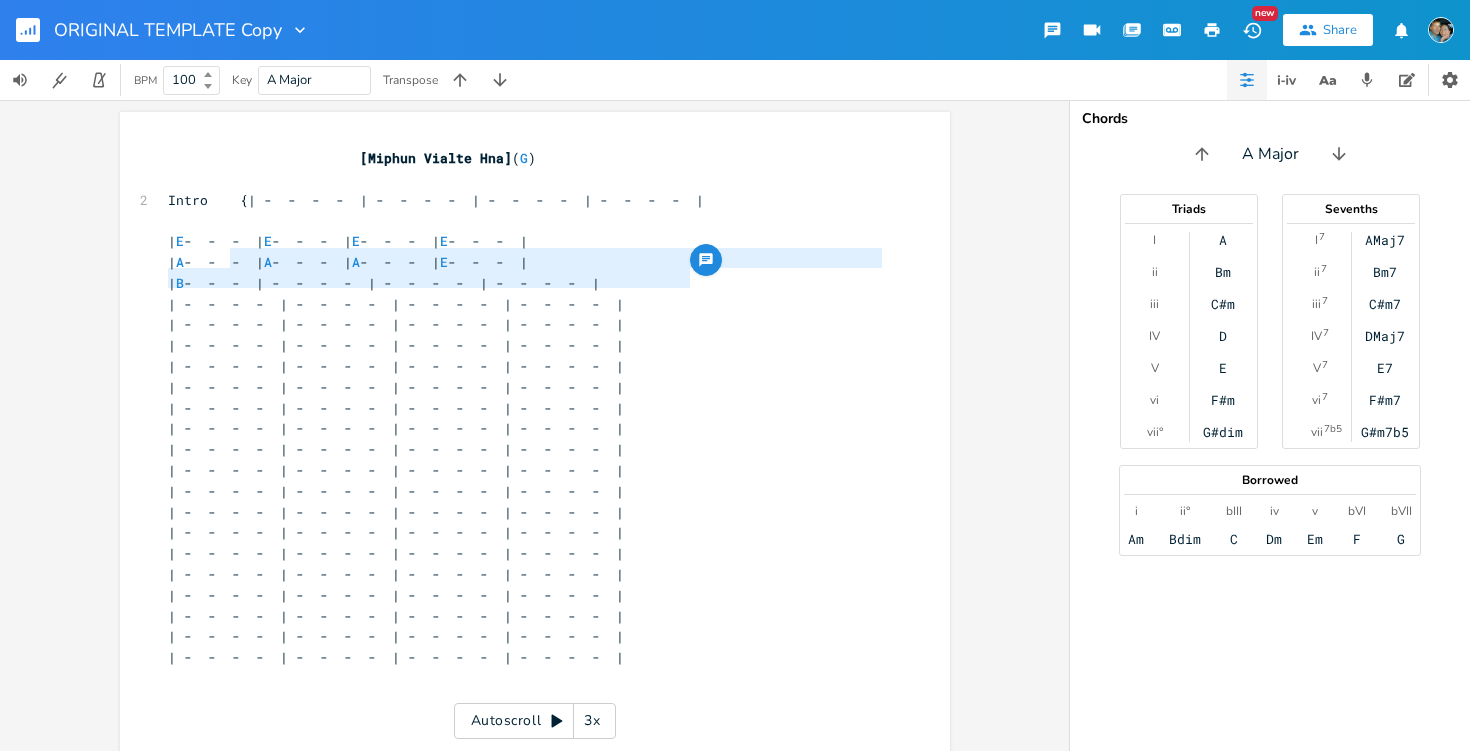 type on "| B  -  -  -  | -  -  -  -  | -  -  -  -  | -  -  -  -  |" 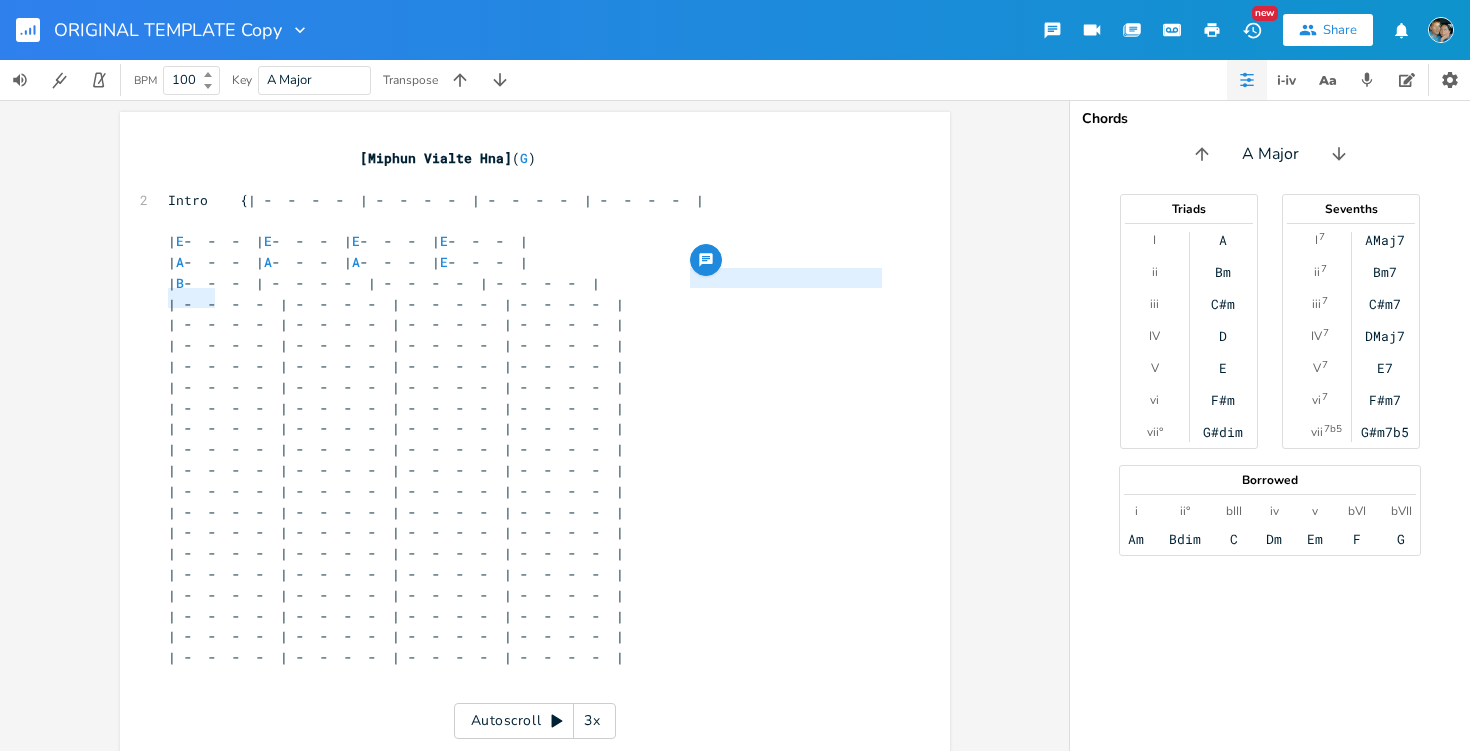 drag, startPoint x: 692, startPoint y: 283, endPoint x: 210, endPoint y: 293, distance: 482.10373 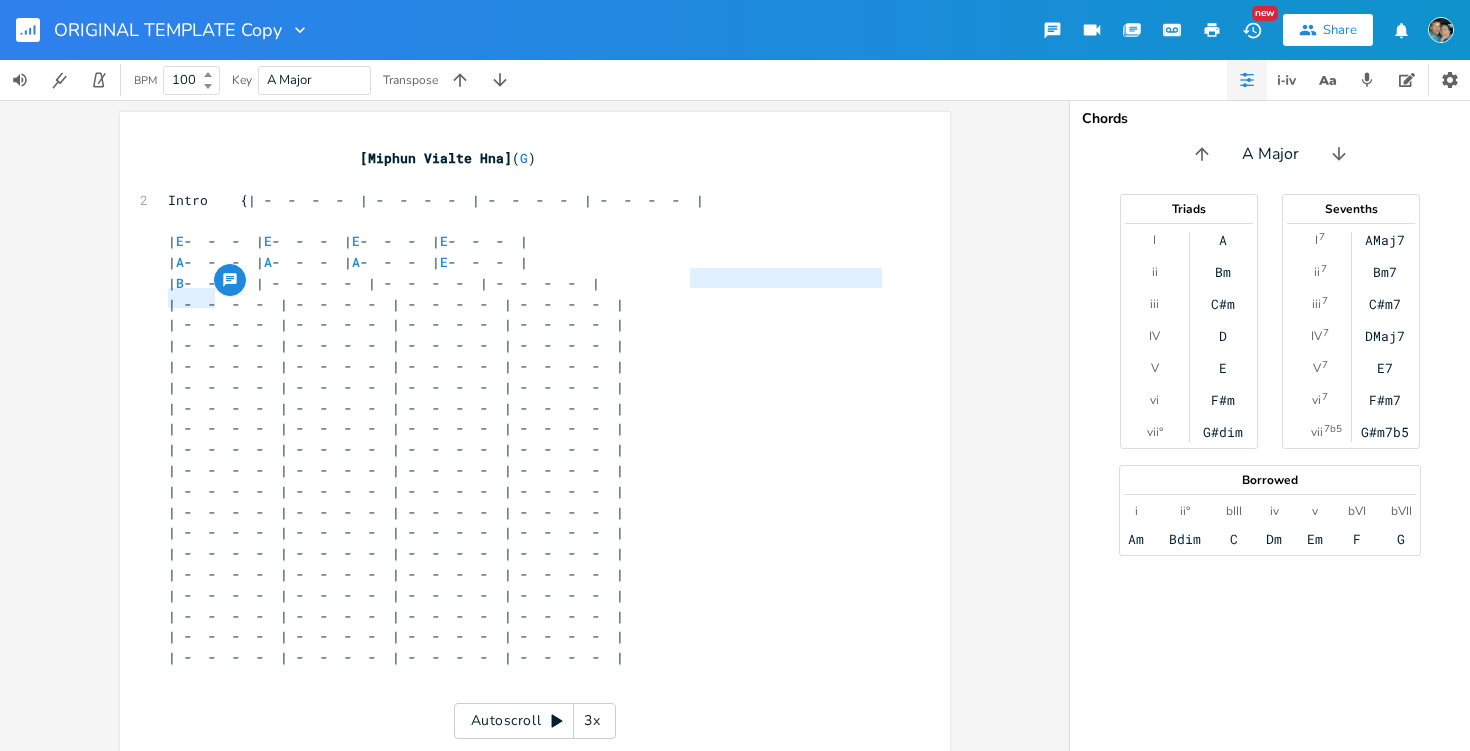 click on "| -  -  -  -  | -  -  -  -  | -  -  -  -  | -  -  -  -  |" at bounding box center [396, 304] 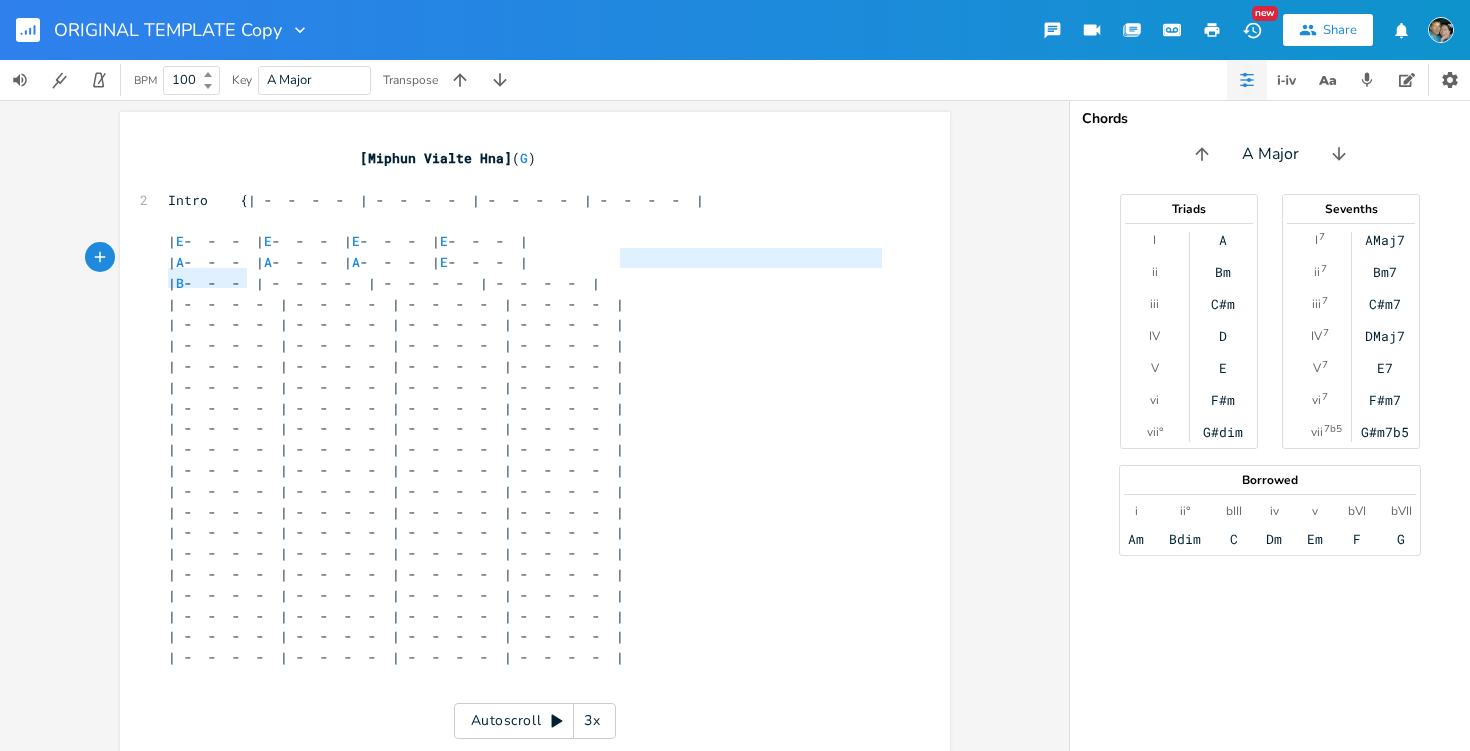 type on "| B  -  -  -  | -  -  -  -  | -  -  -  -  | -  -  -  -  |" 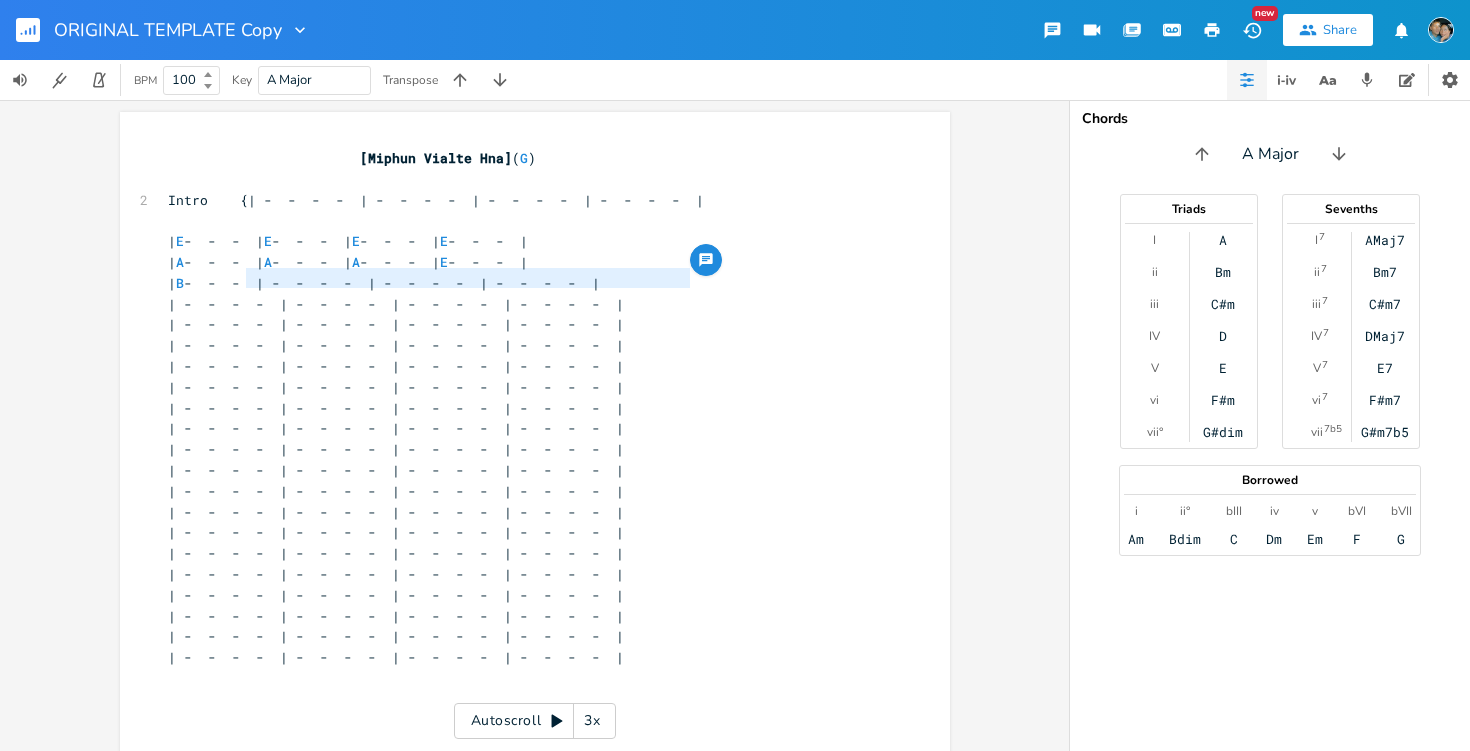 drag, startPoint x: 238, startPoint y: 276, endPoint x: 704, endPoint y: 283, distance: 466.05258 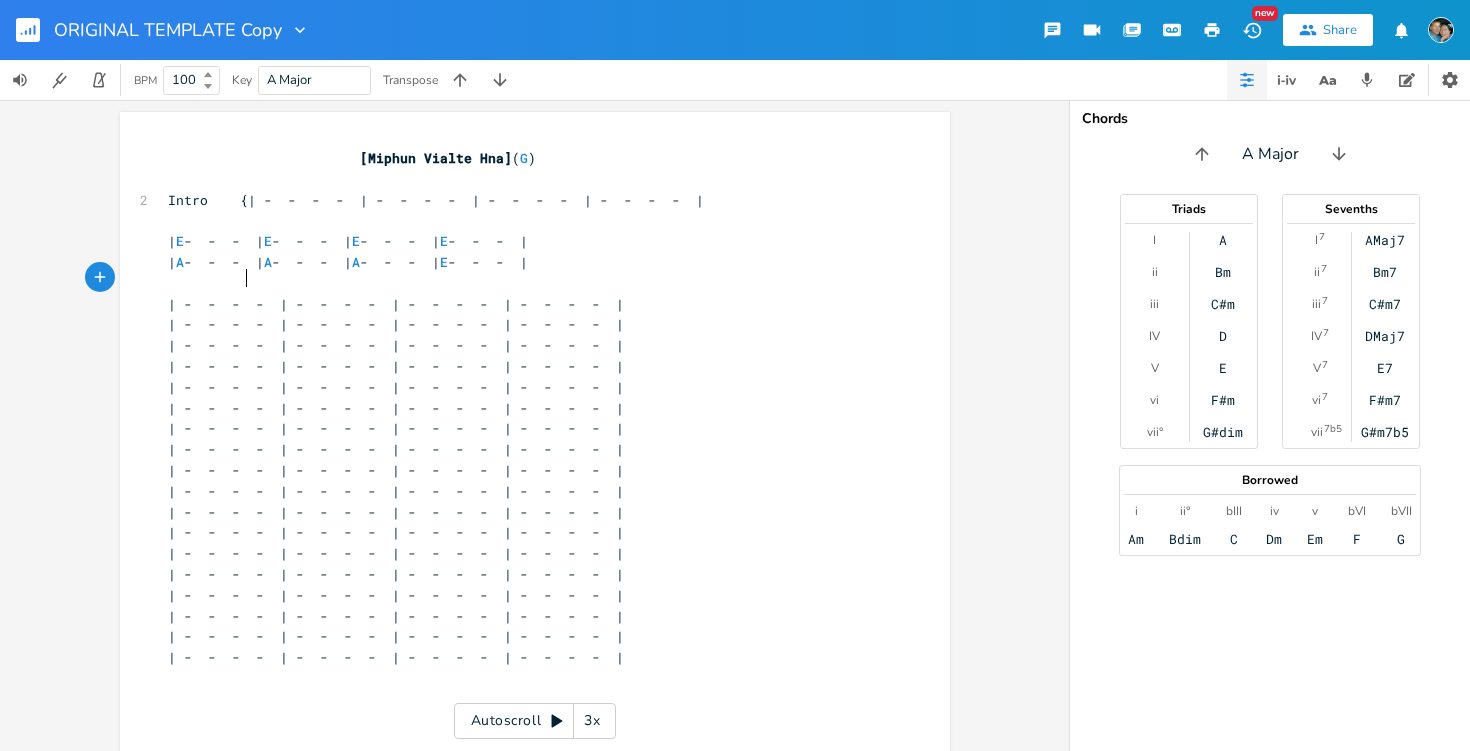 click at bounding box center [525, 283] 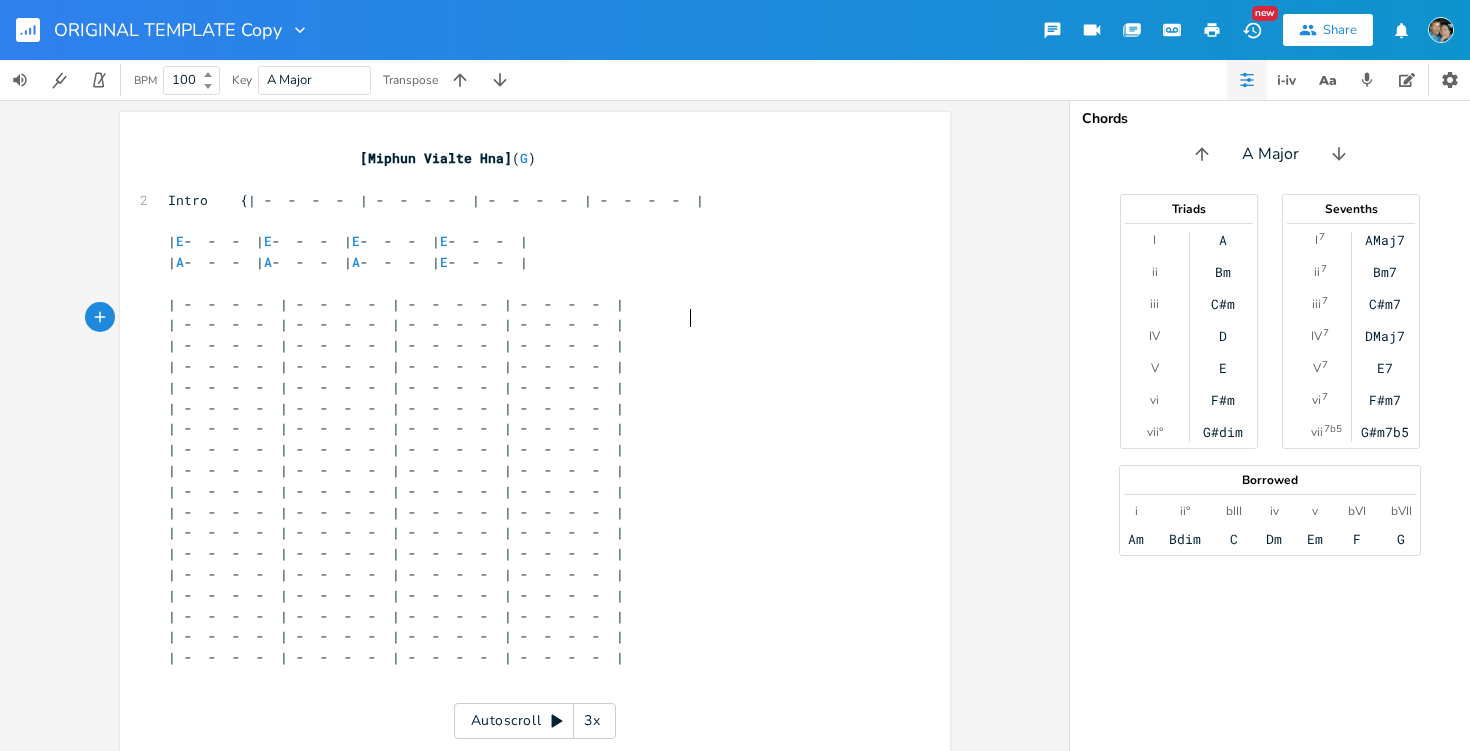 click on "| -  -  -  -  | -  -  -  -  | -  -  -  -  | -  -  -  -  |" at bounding box center [525, 324] 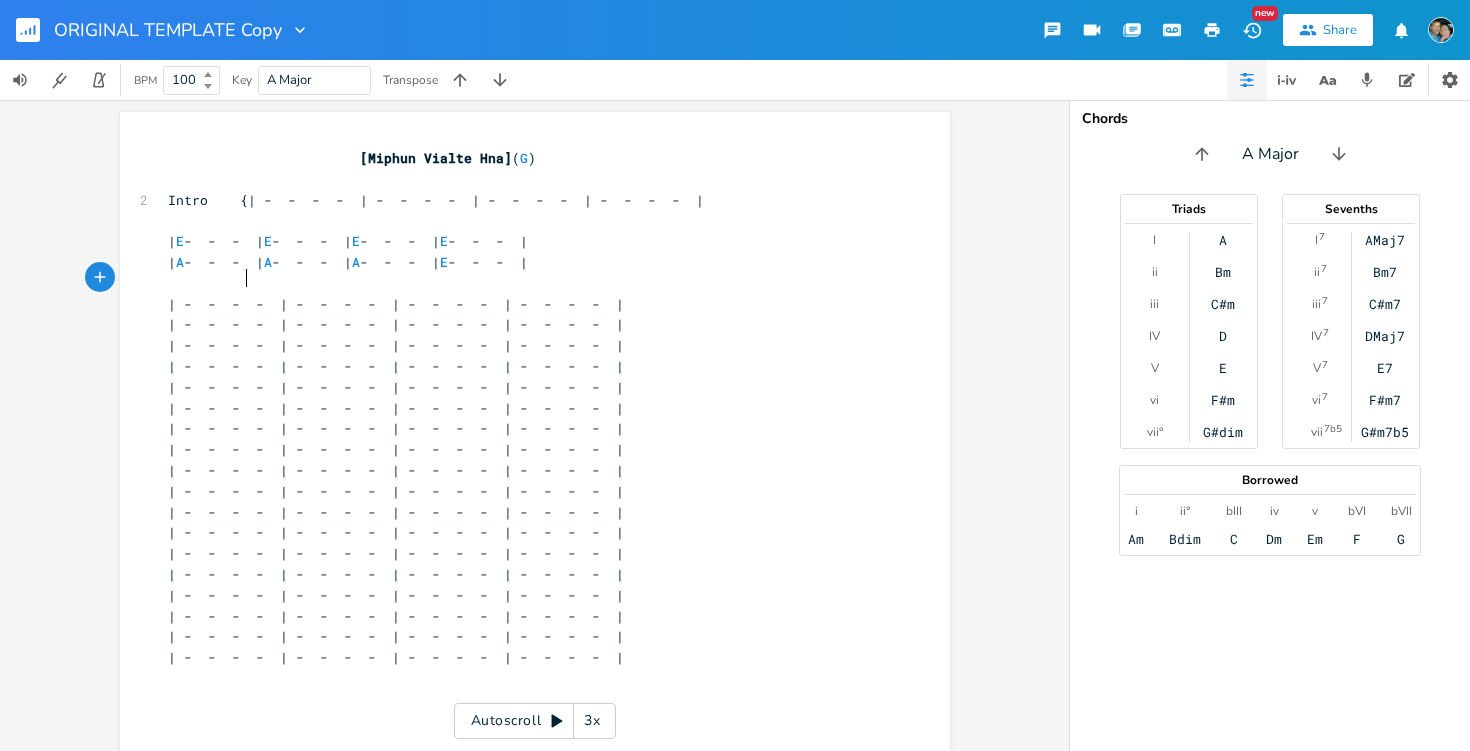 click at bounding box center [525, 283] 